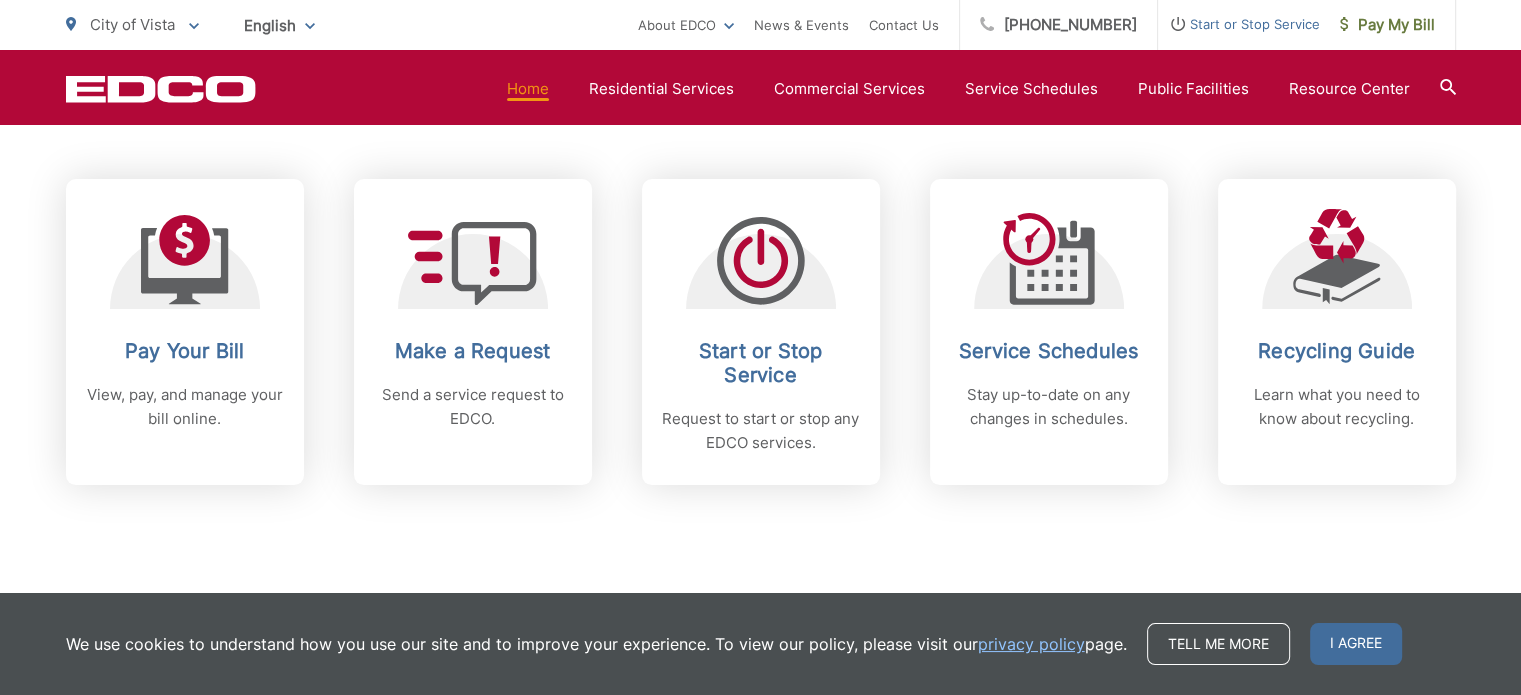 scroll, scrollTop: 835, scrollLeft: 0, axis: vertical 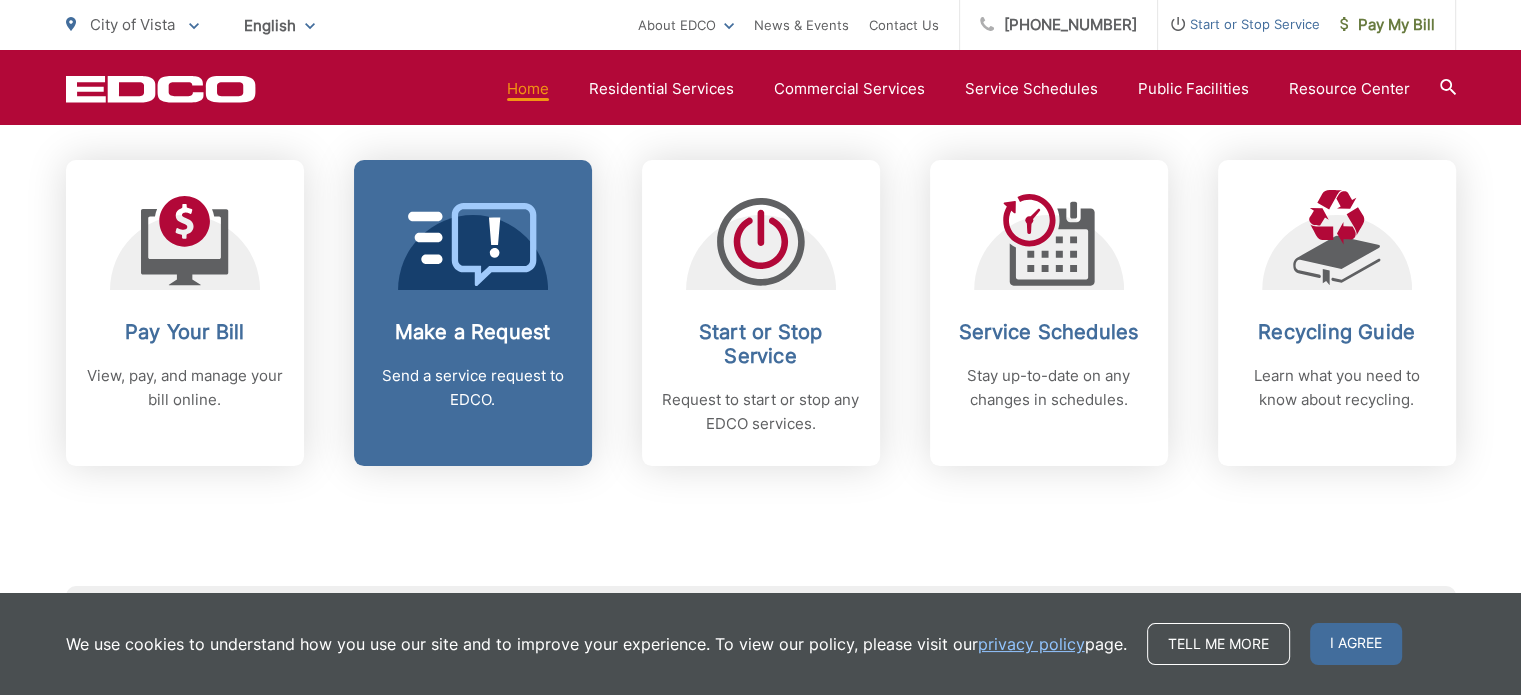 click on "Send a service request to EDCO." at bounding box center (473, 388) 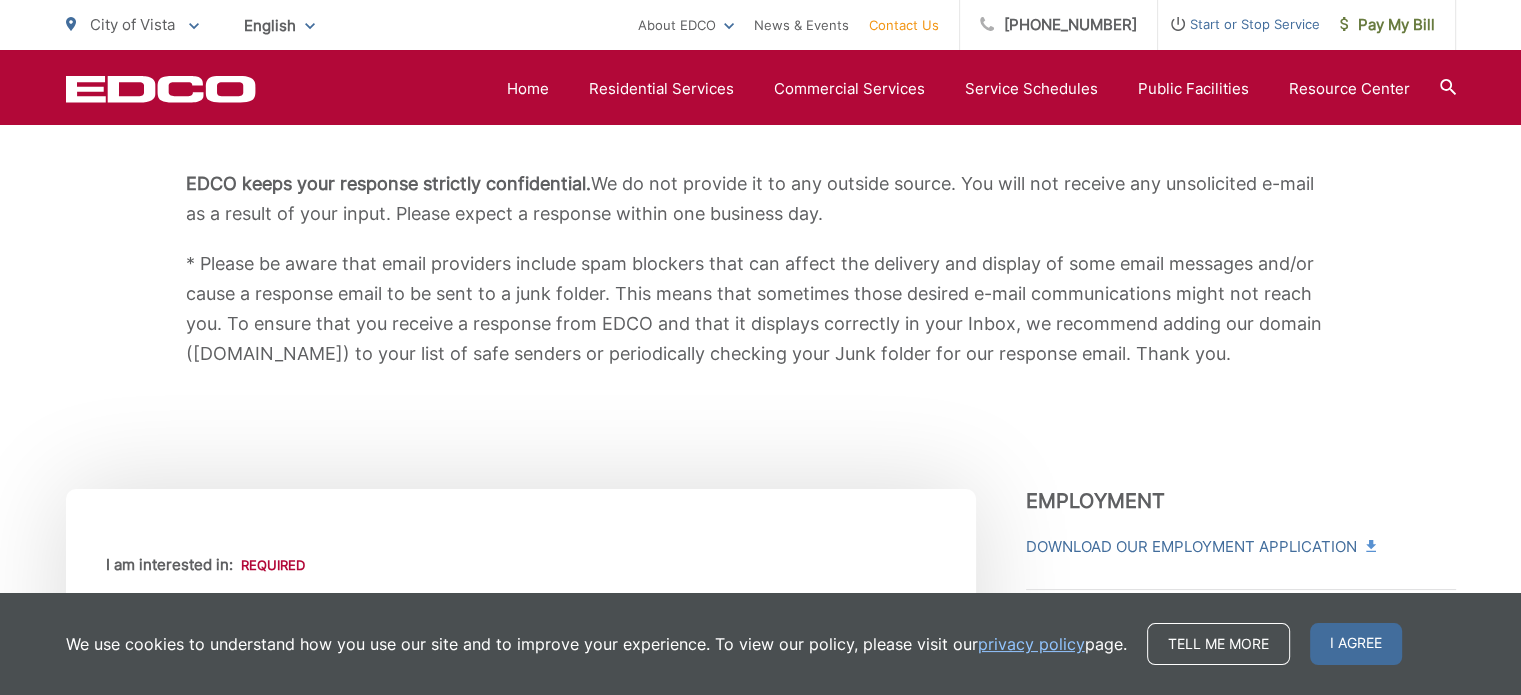 scroll, scrollTop: 376, scrollLeft: 0, axis: vertical 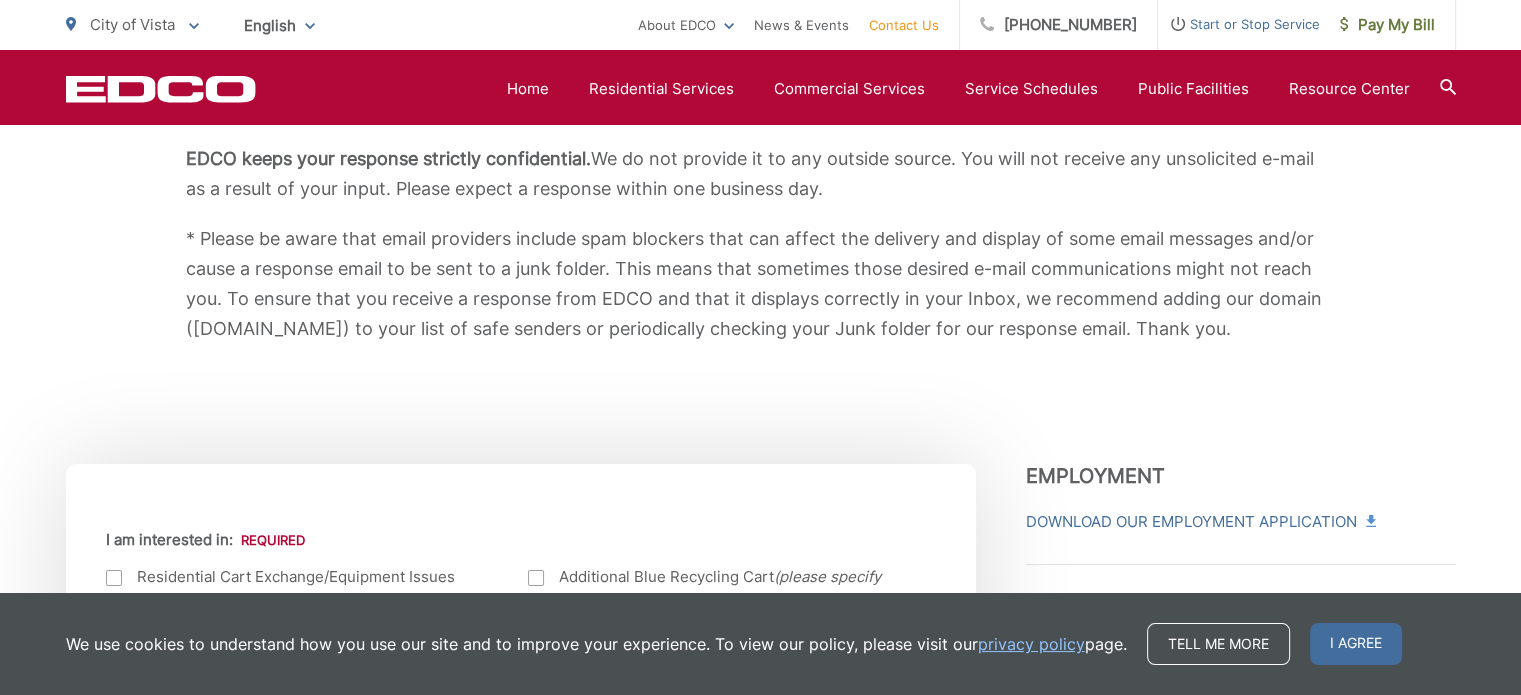 click on "EDCO keeps your response strictly confidential.  We do not provide it to any outside source. You will not receive any unsolicited e-mail as a result of your input. Please expect a response within one business day.
* Please be aware that email providers include spam blockers that can affect the delivery and display of some email messages and/or cause a response email to be sent to a junk folder. This means that sometimes those desired e-mail communications might not reach you. To ensure that you receive a response from EDCO and that it displays correctly in your Inbox, we recommend adding our domain ([DOMAIN_NAME]) to your list of safe senders or periodically checking your Junk folder for our response email. Thank you." at bounding box center [761, 244] 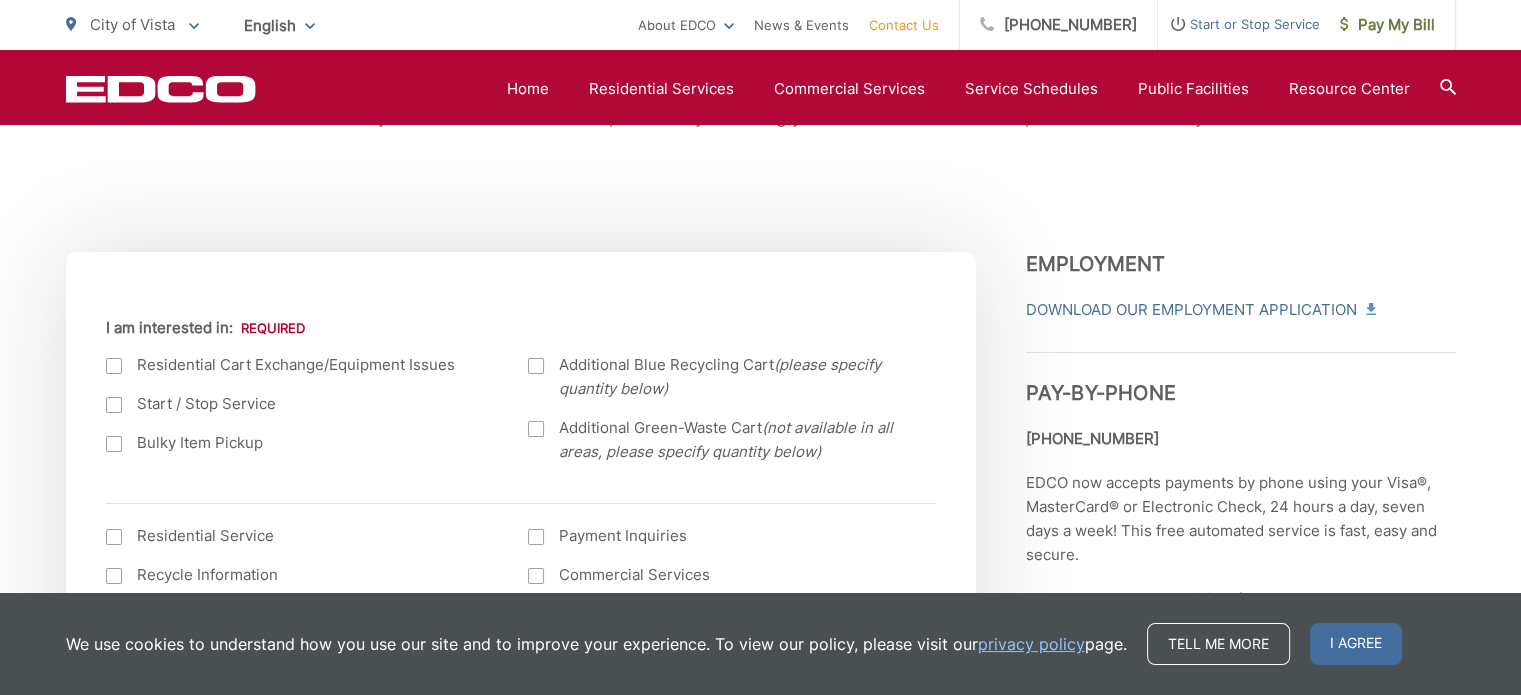 scroll, scrollTop: 589, scrollLeft: 0, axis: vertical 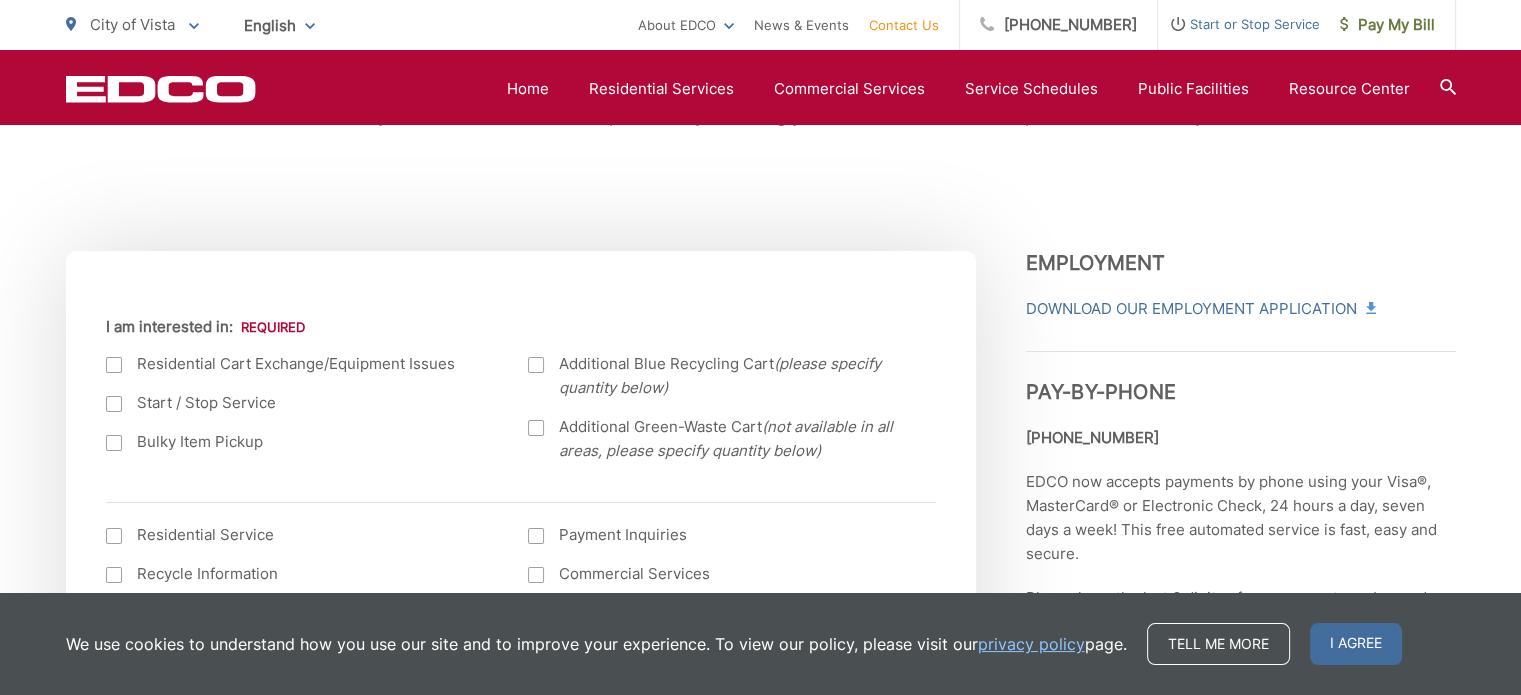 click on "EDCO keeps your response strictly confidential.  We do not provide it to any outside source. You will not receive any unsolicited e-mail as a result of your input. Please expect a response within one business day.
* Please be aware that email providers include spam blockers that can affect the delivery and display of some email messages and/or cause a response email to be sent to a junk folder. This means that sometimes those desired e-mail communications might not reach you. To ensure that you receive a response from EDCO and that it displays correctly in your Inbox, we recommend adding our domain (edcodisposal.com) to your list of safe senders or periodically checking your Junk folder for our response email. Thank you." at bounding box center (761, 31) 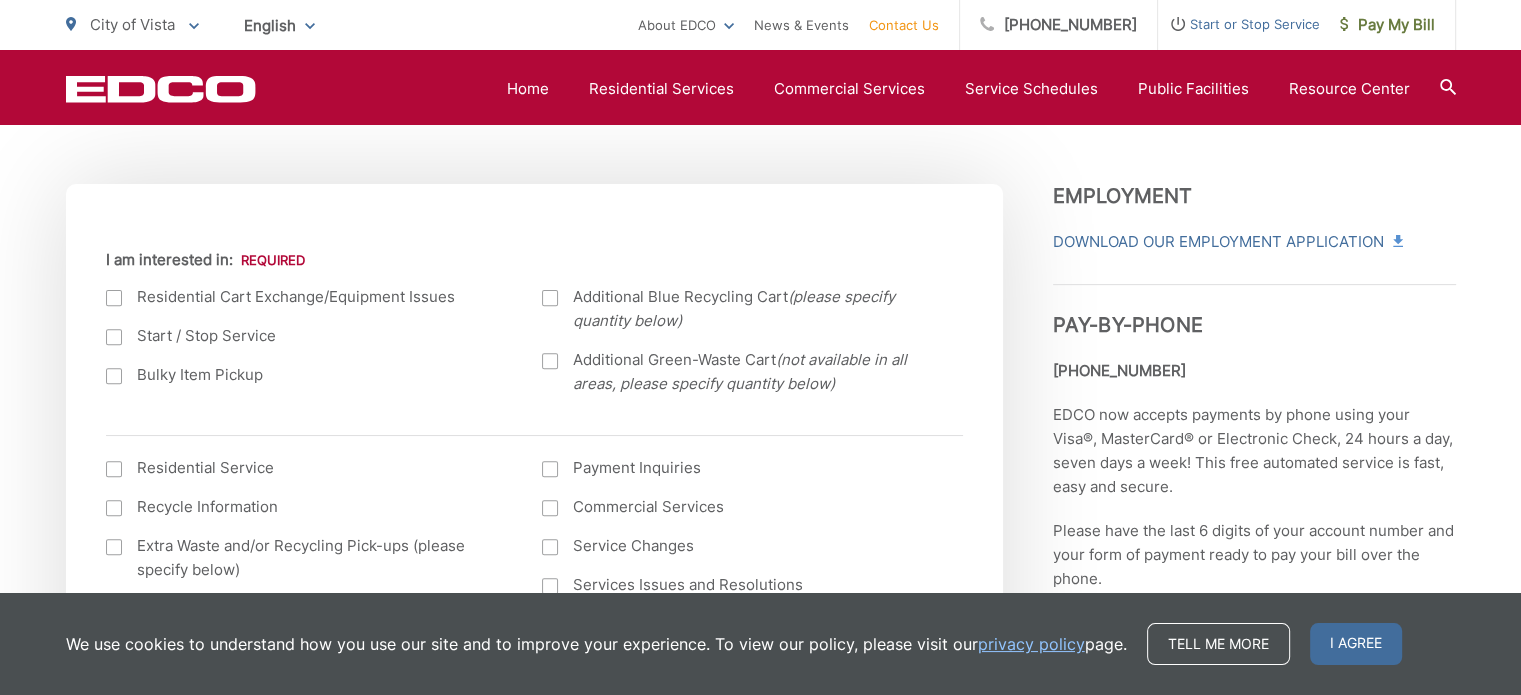 scroll, scrollTop: 655, scrollLeft: 0, axis: vertical 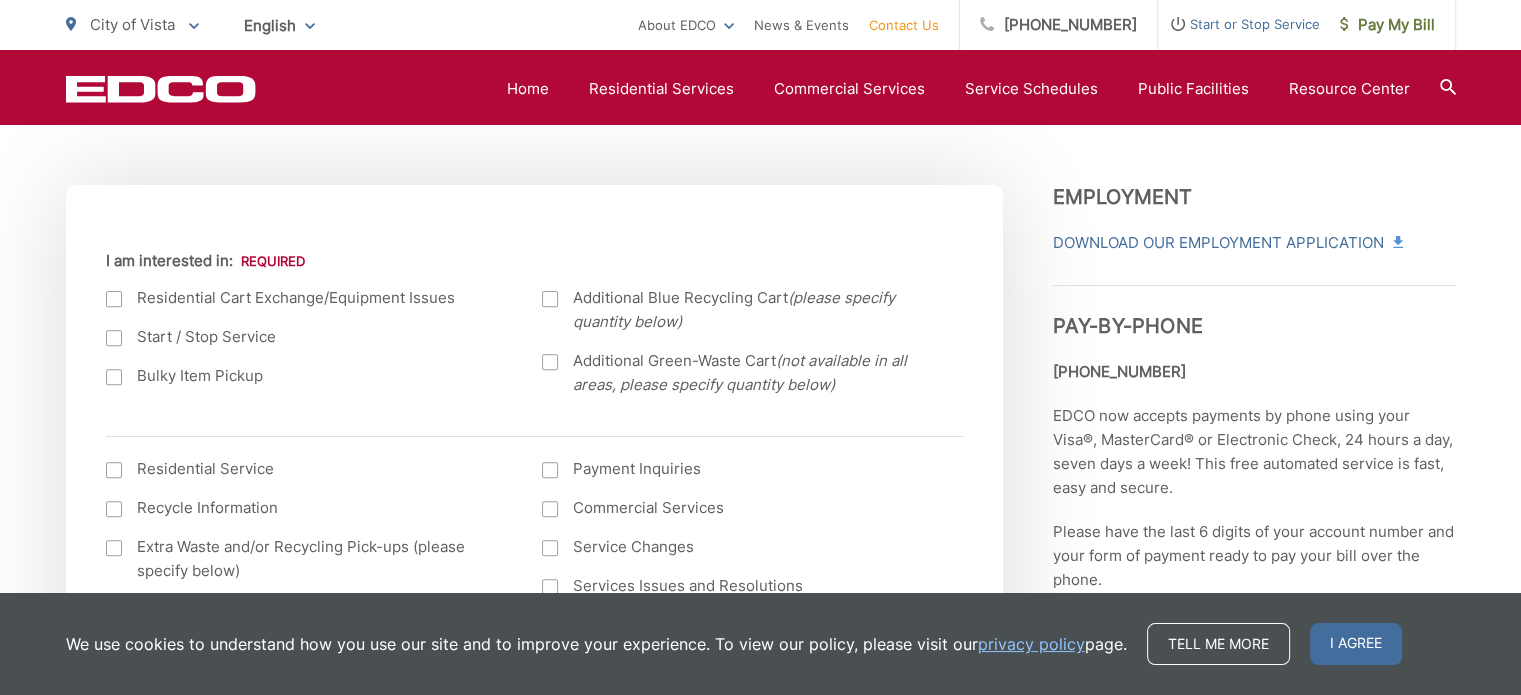 click on "Pay-by-Phone" at bounding box center [1254, 311] 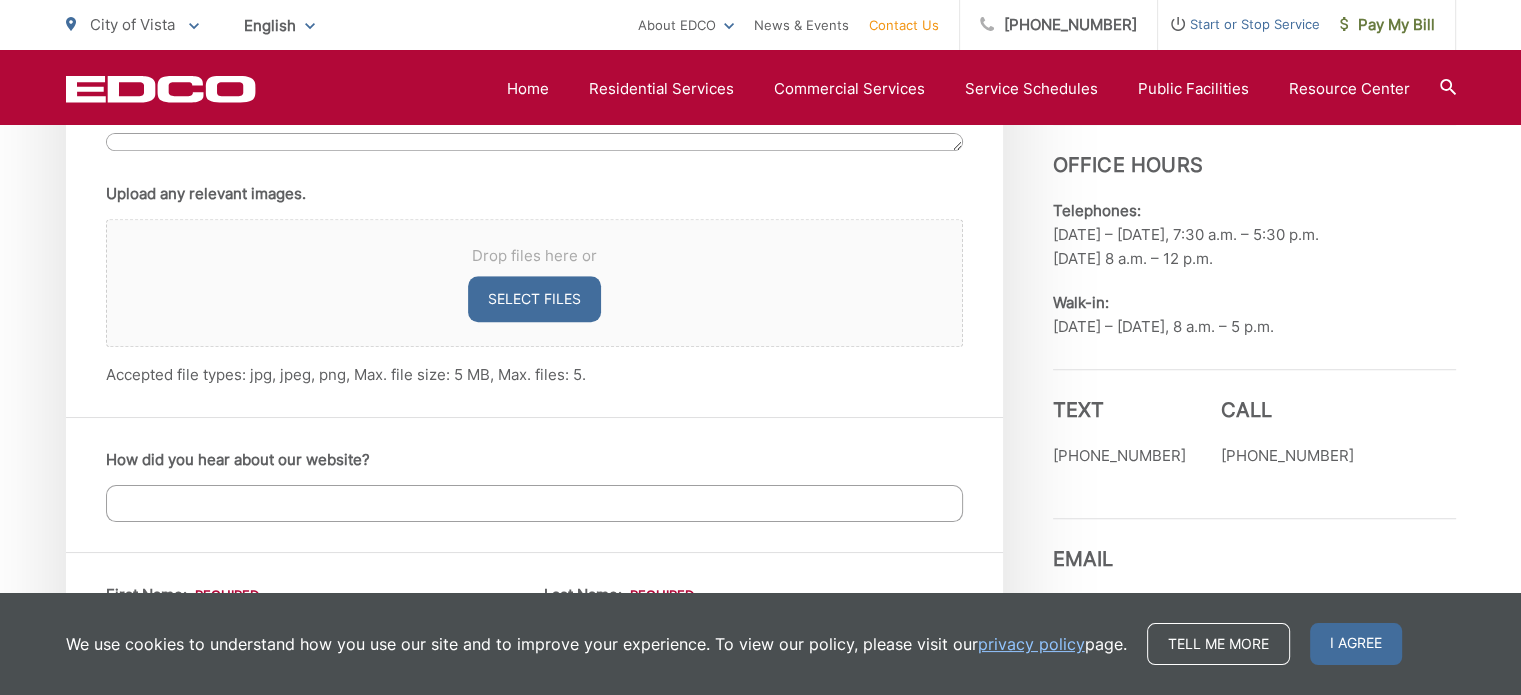 scroll, scrollTop: 1349, scrollLeft: 0, axis: vertical 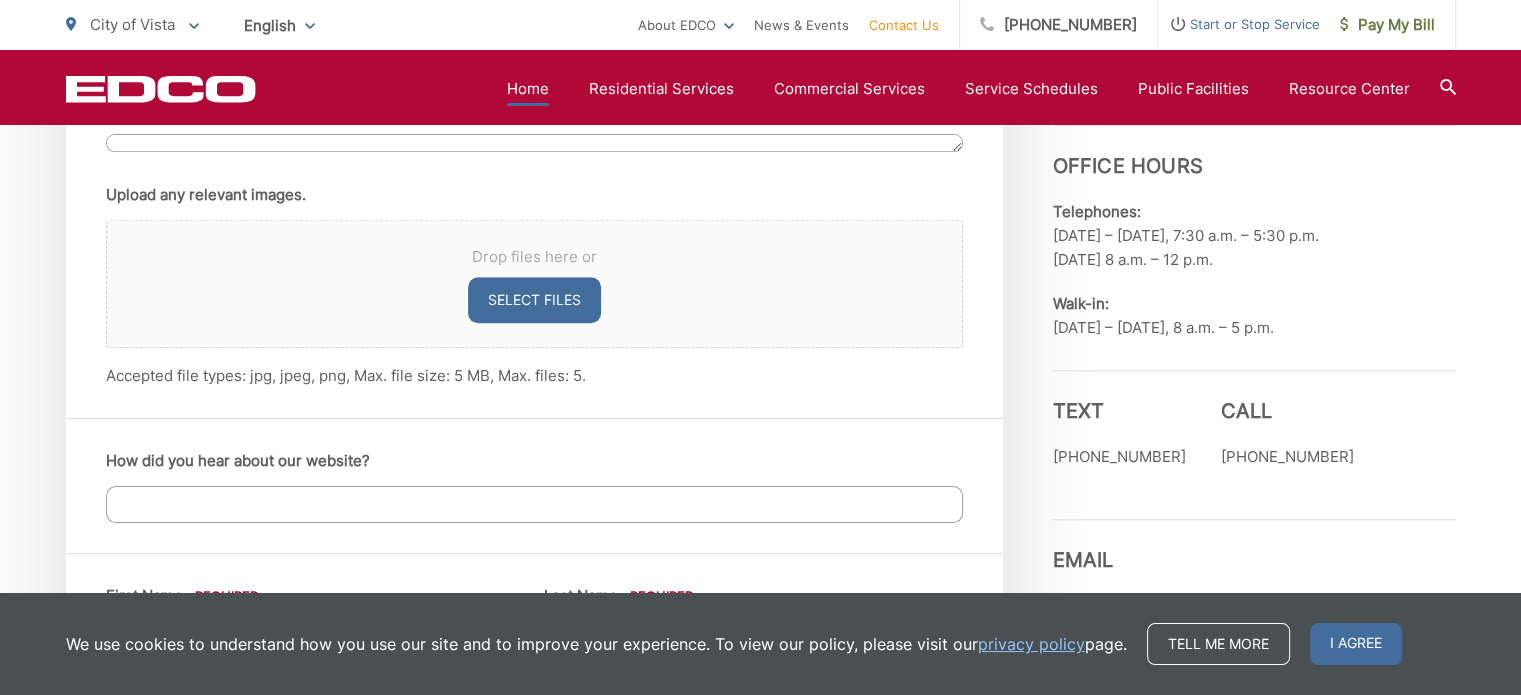 click on "Home" at bounding box center (528, 89) 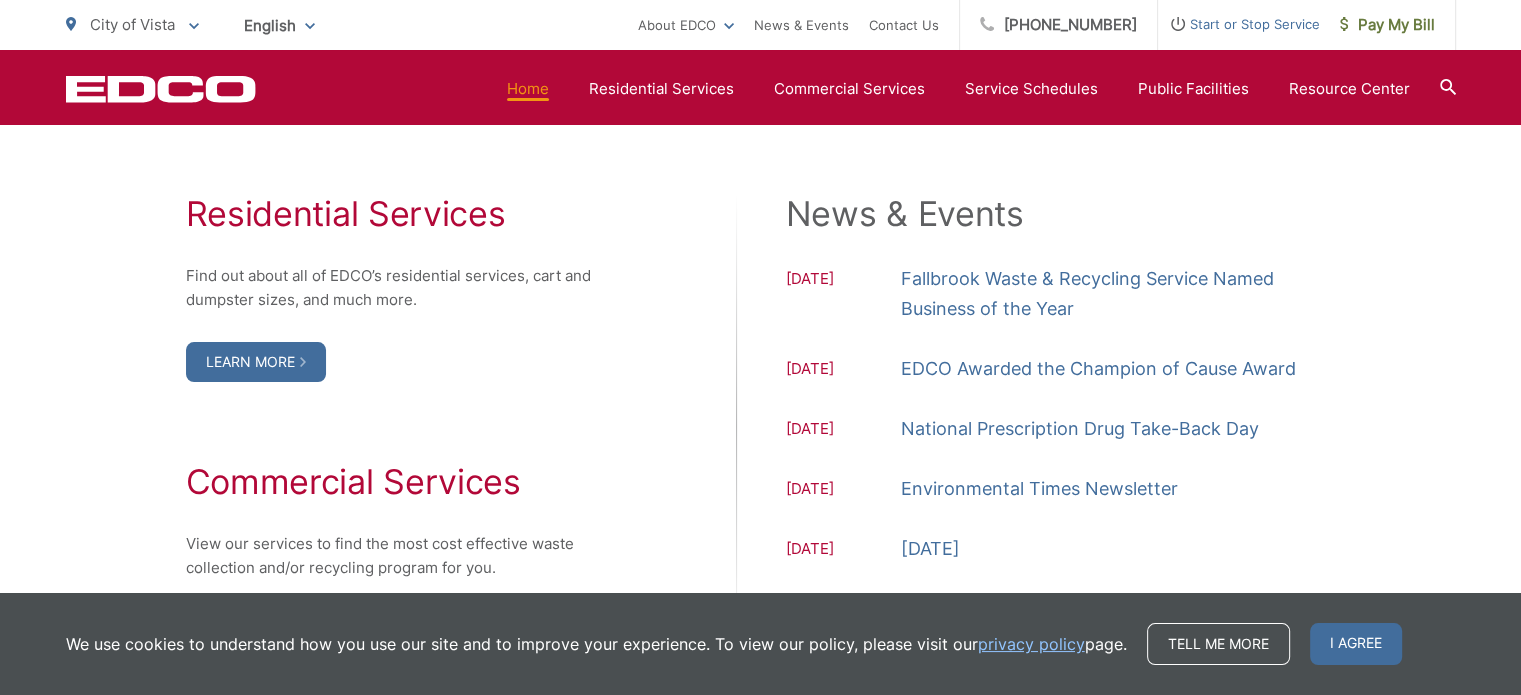 scroll, scrollTop: 1473, scrollLeft: 0, axis: vertical 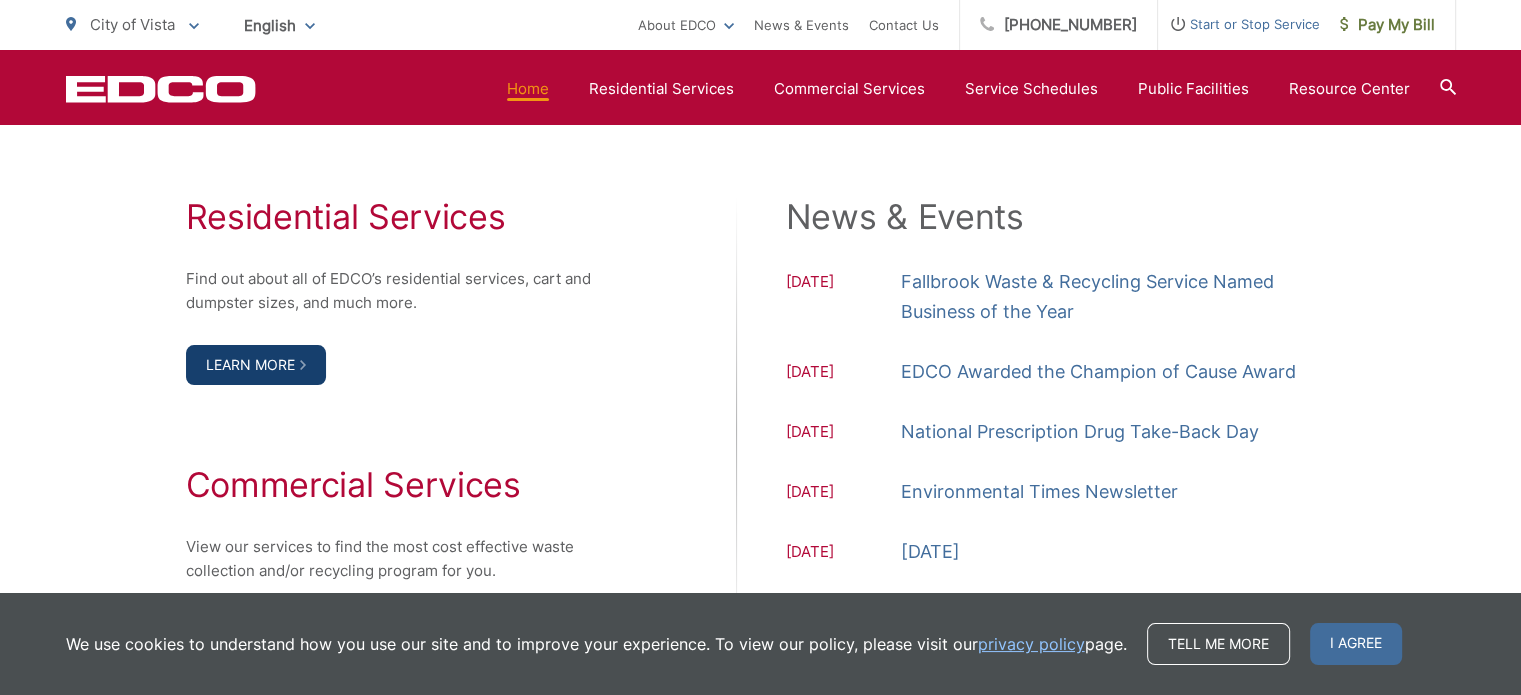 click on "Learn More" at bounding box center [256, 365] 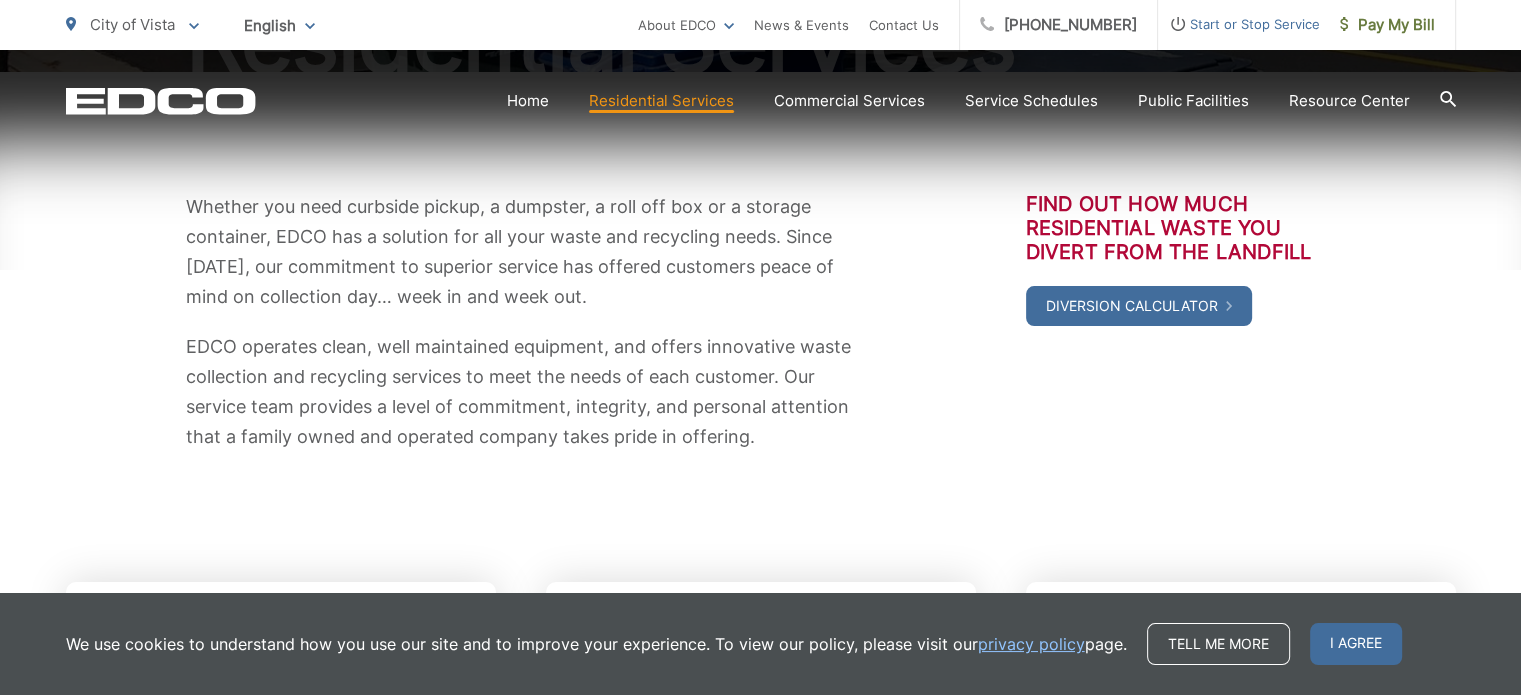 scroll, scrollTop: 336, scrollLeft: 0, axis: vertical 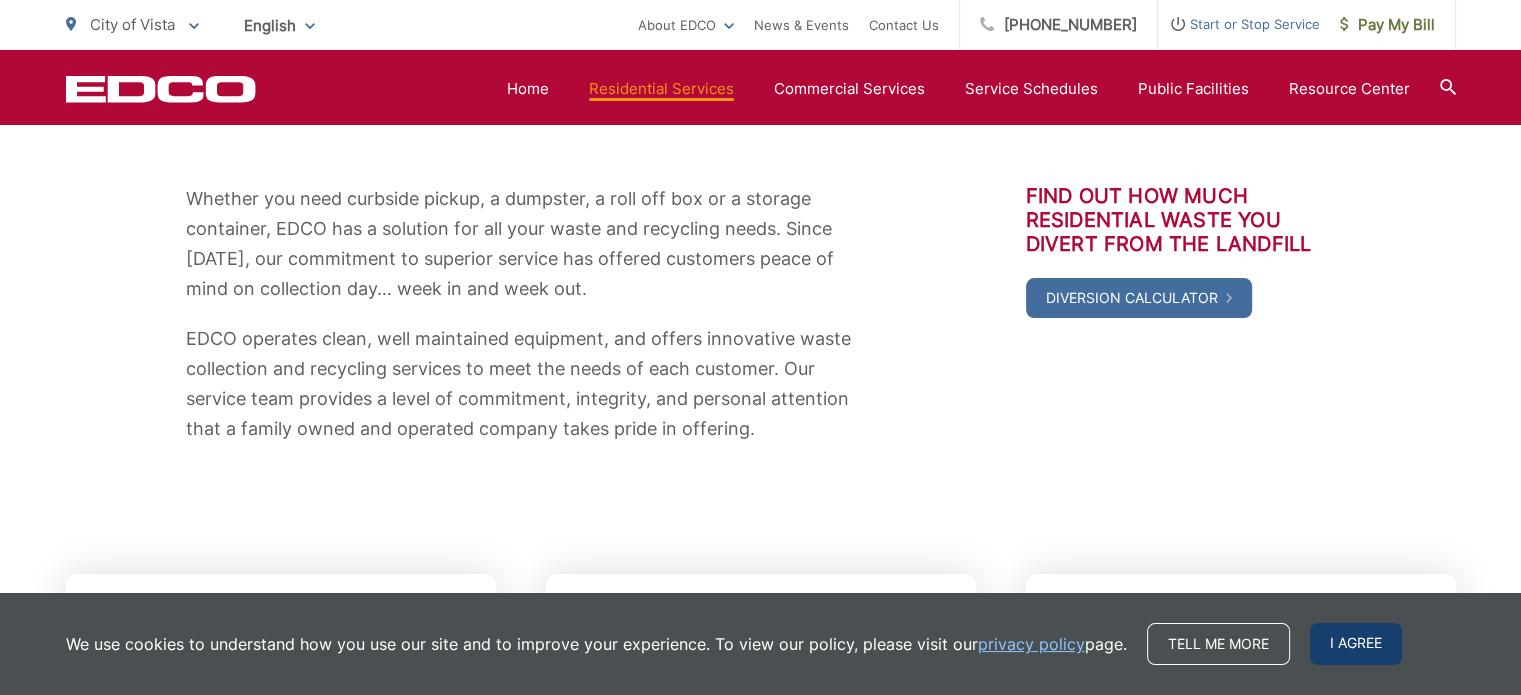 click on "I agree" at bounding box center (1356, 644) 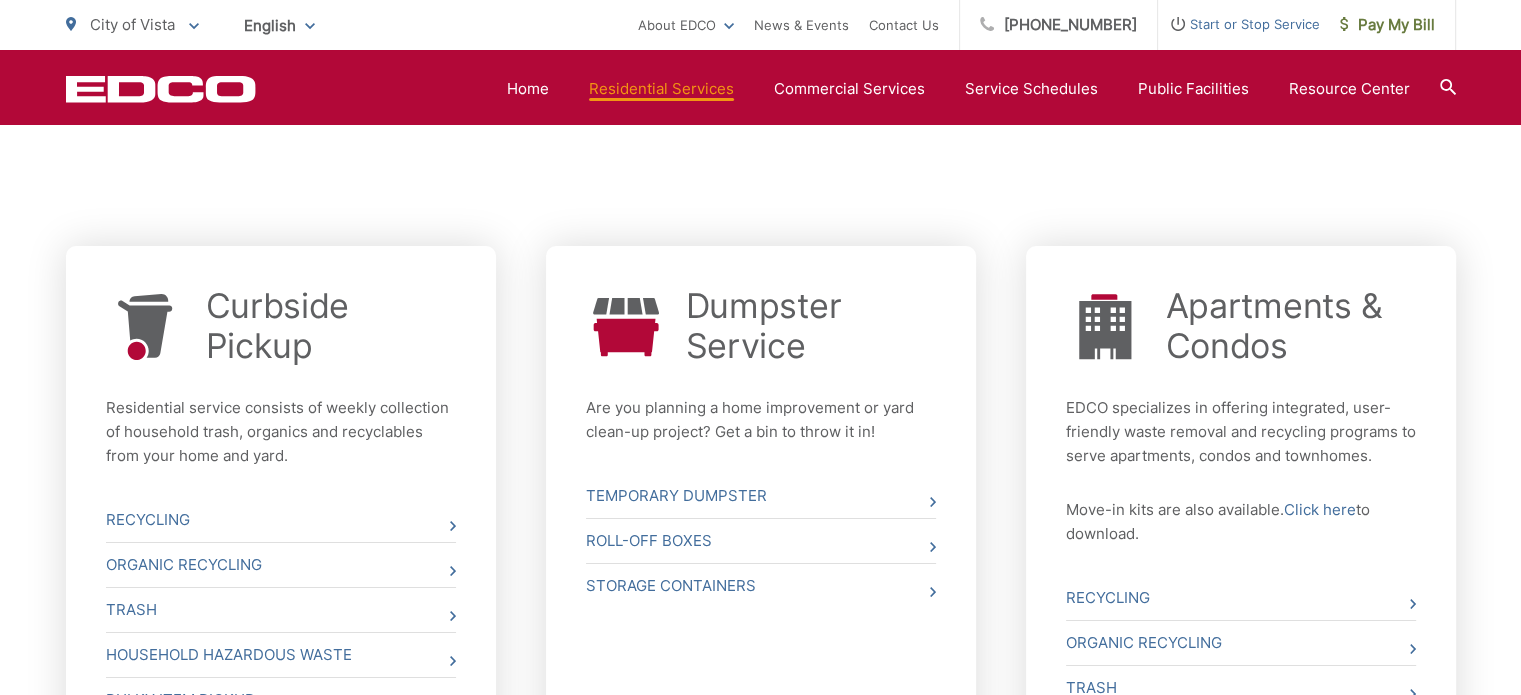 scroll, scrollTop: 763, scrollLeft: 0, axis: vertical 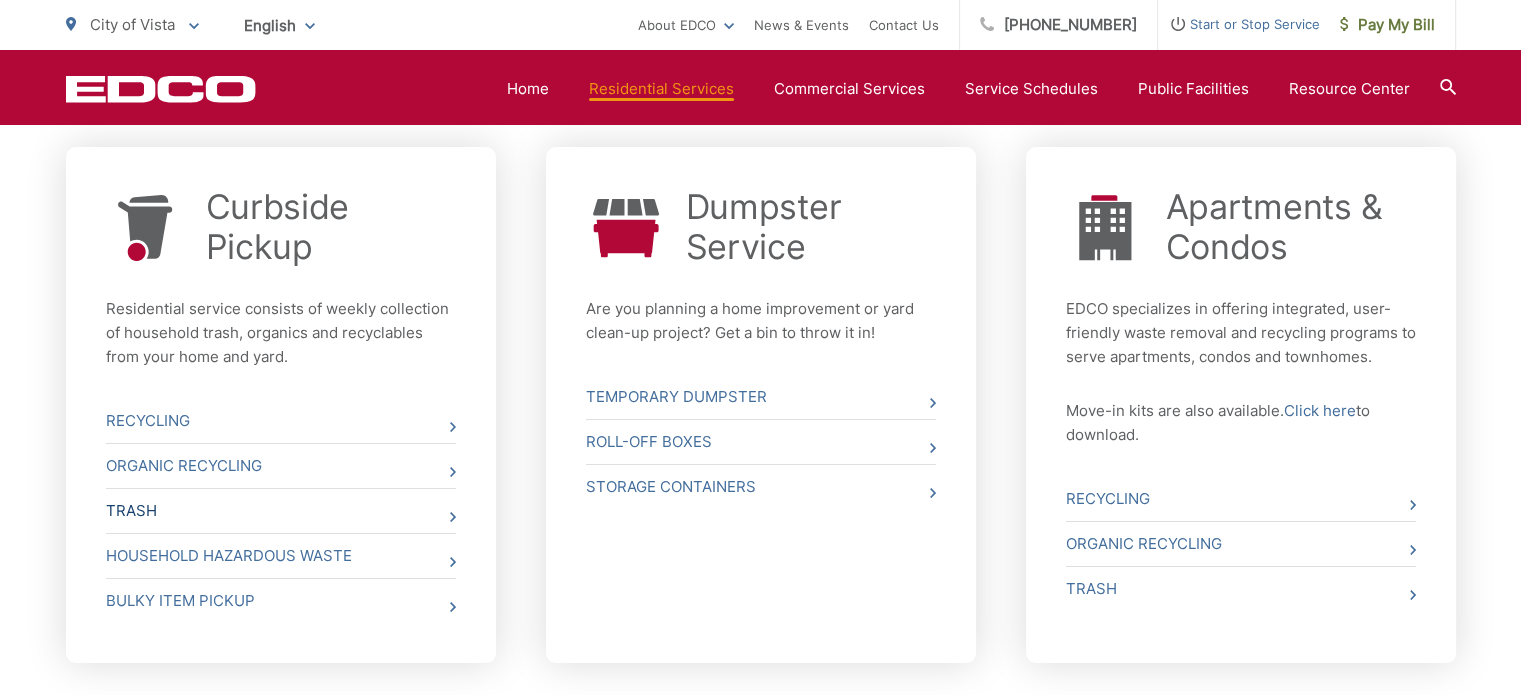 click on "Trash" at bounding box center [281, 511] 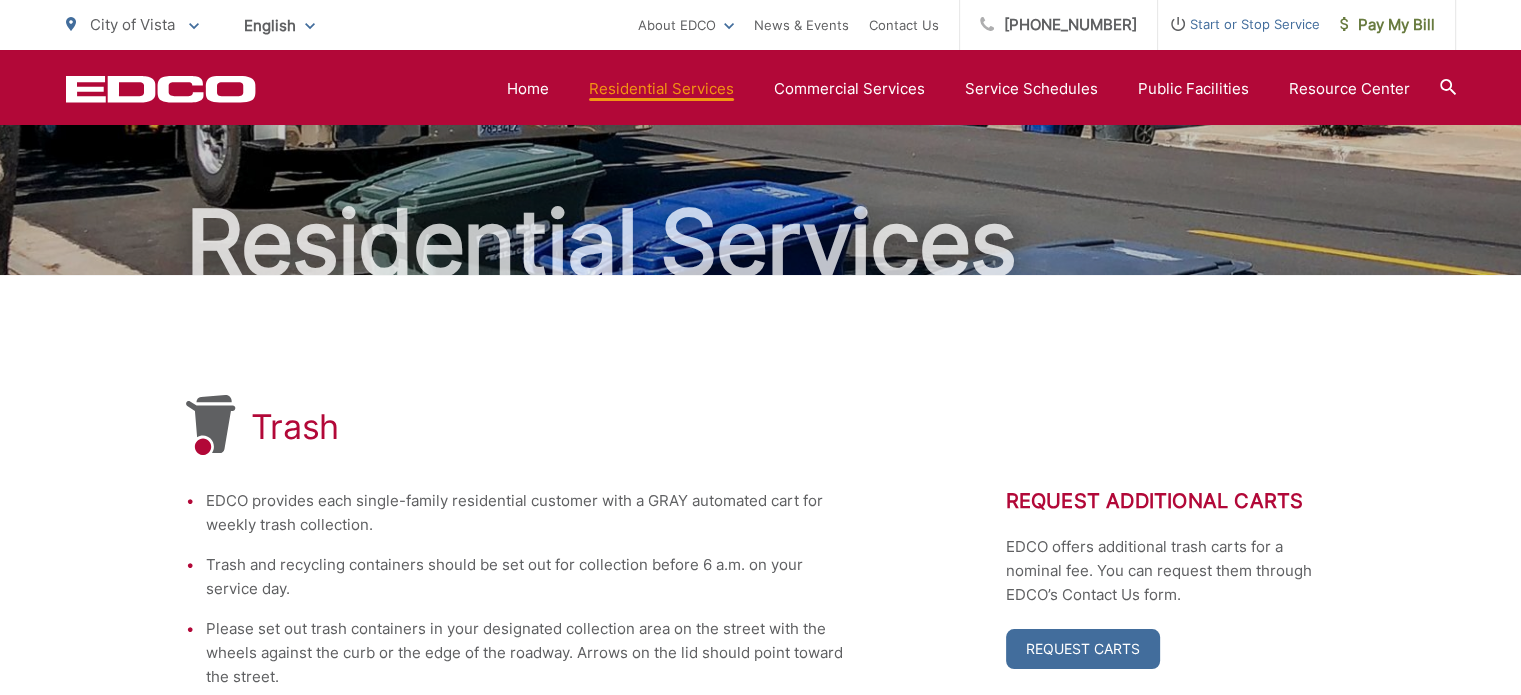 scroll, scrollTop: 103, scrollLeft: 0, axis: vertical 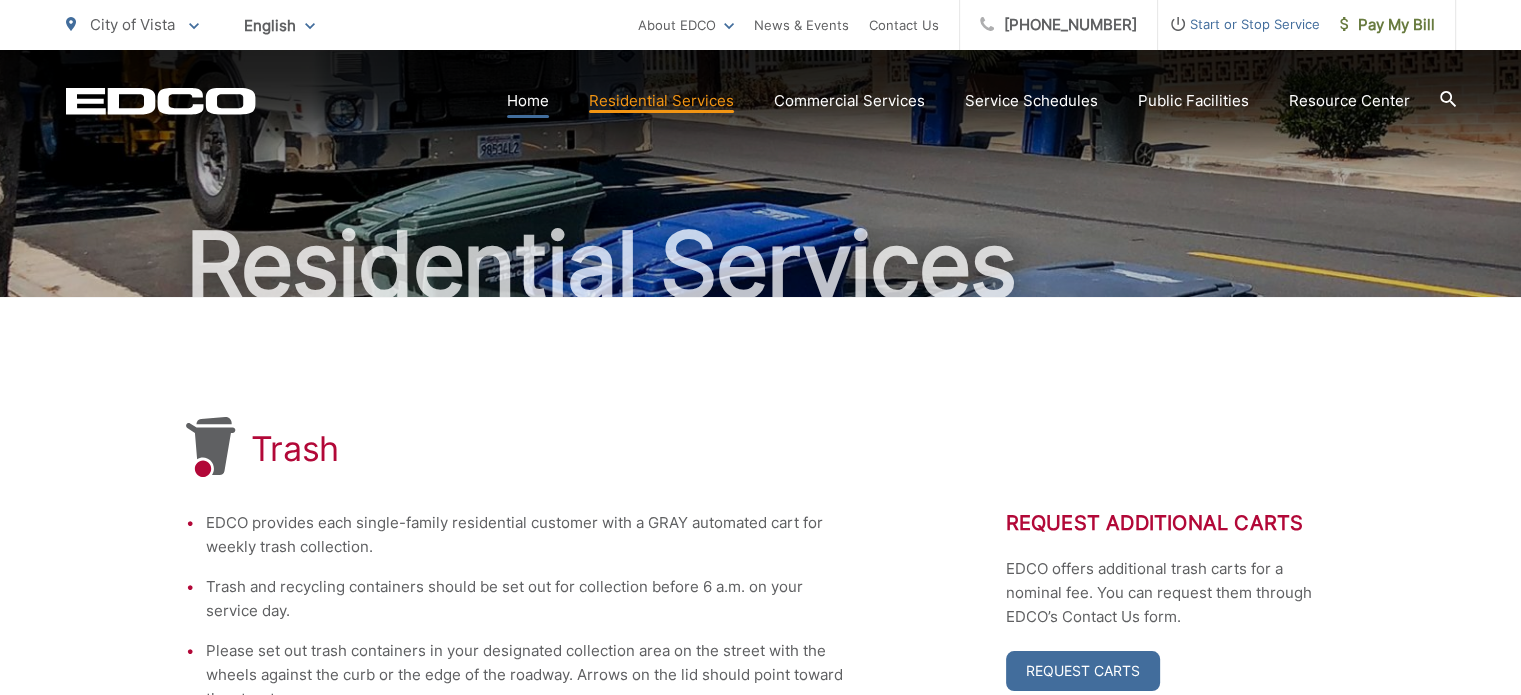 click on "Home" at bounding box center [528, 101] 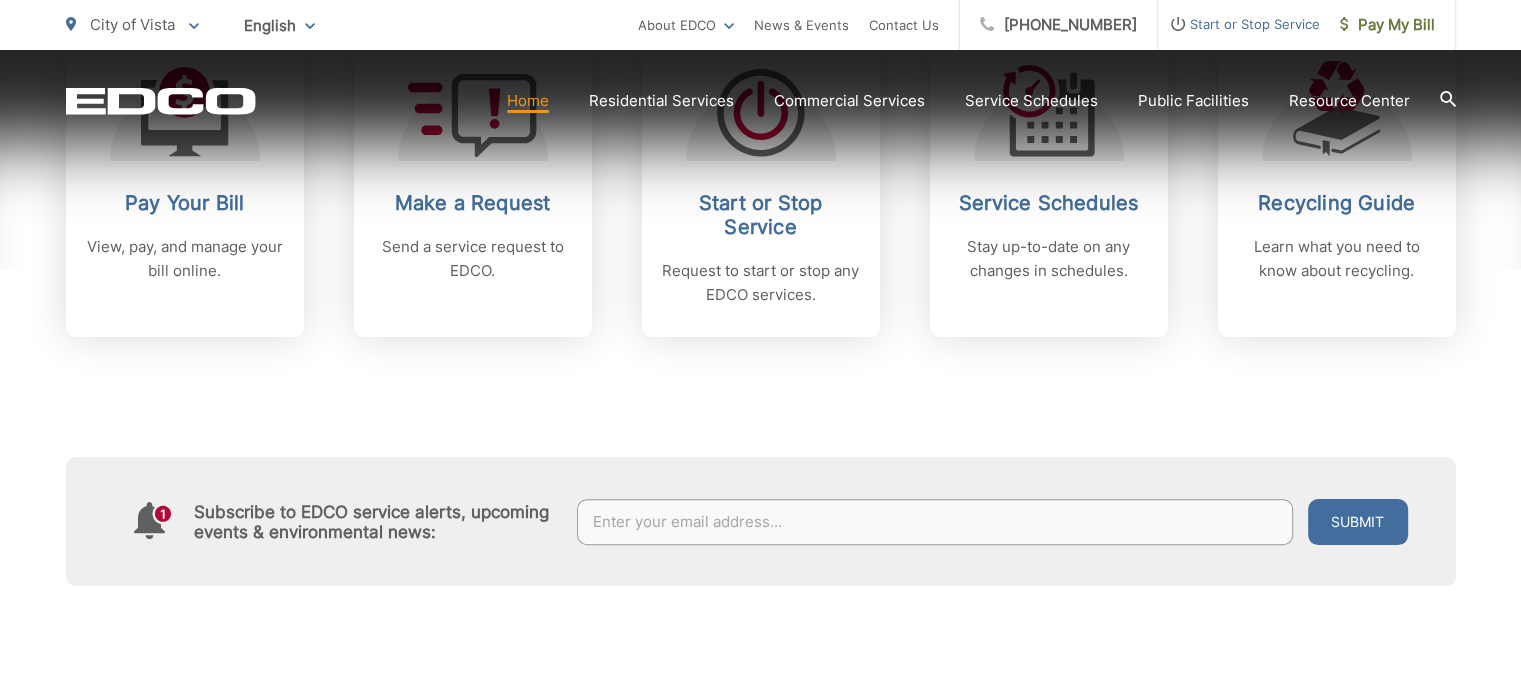 scroll, scrollTop: 969, scrollLeft: 0, axis: vertical 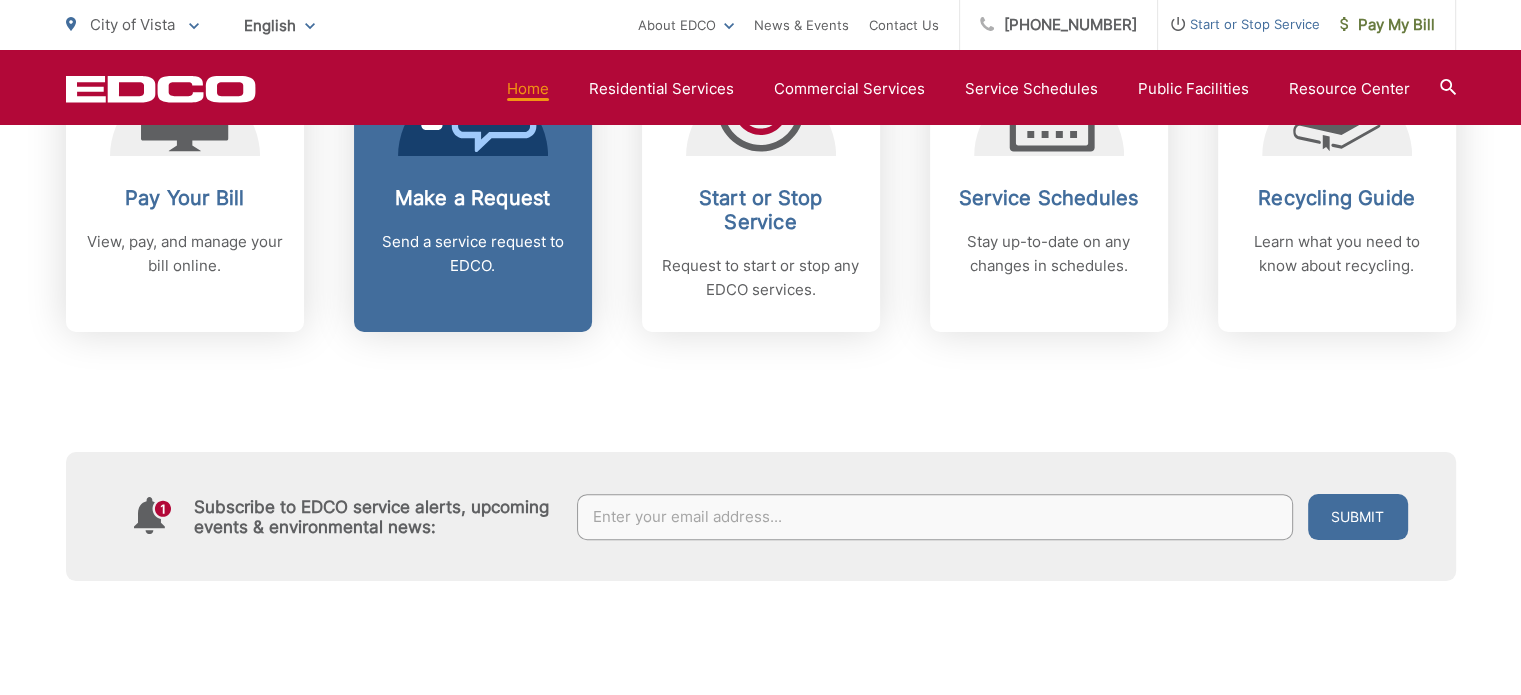 click on "Send a service request to EDCO." at bounding box center (473, 254) 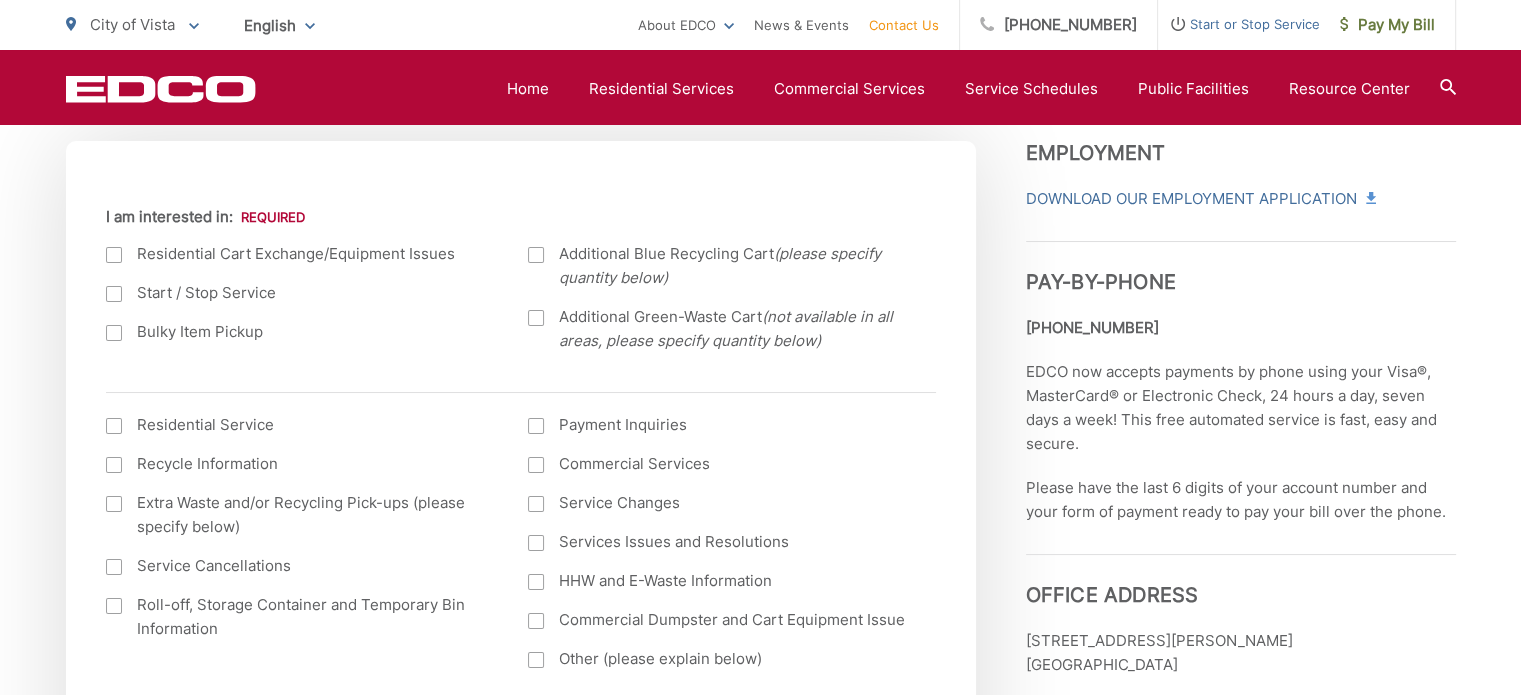 scroll, scrollTop: 700, scrollLeft: 0, axis: vertical 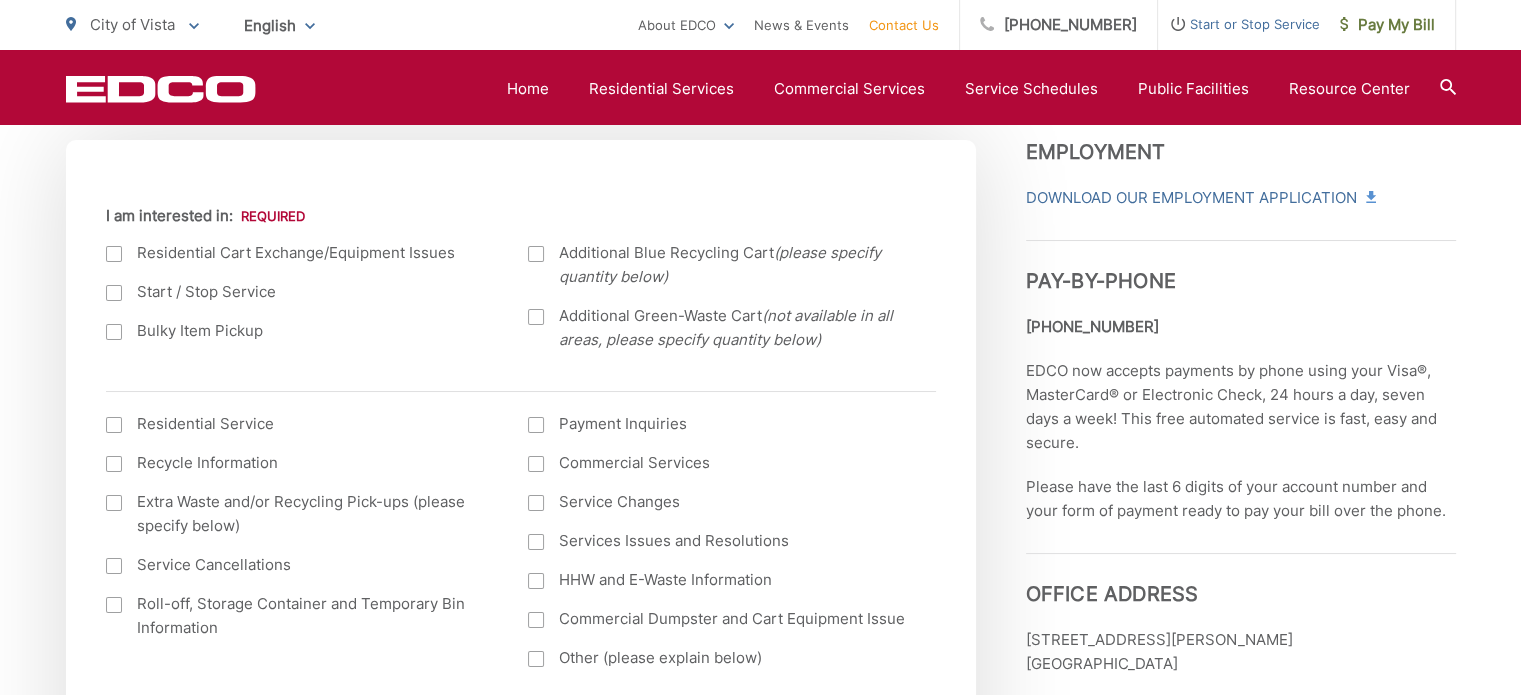 click at bounding box center (114, 254) 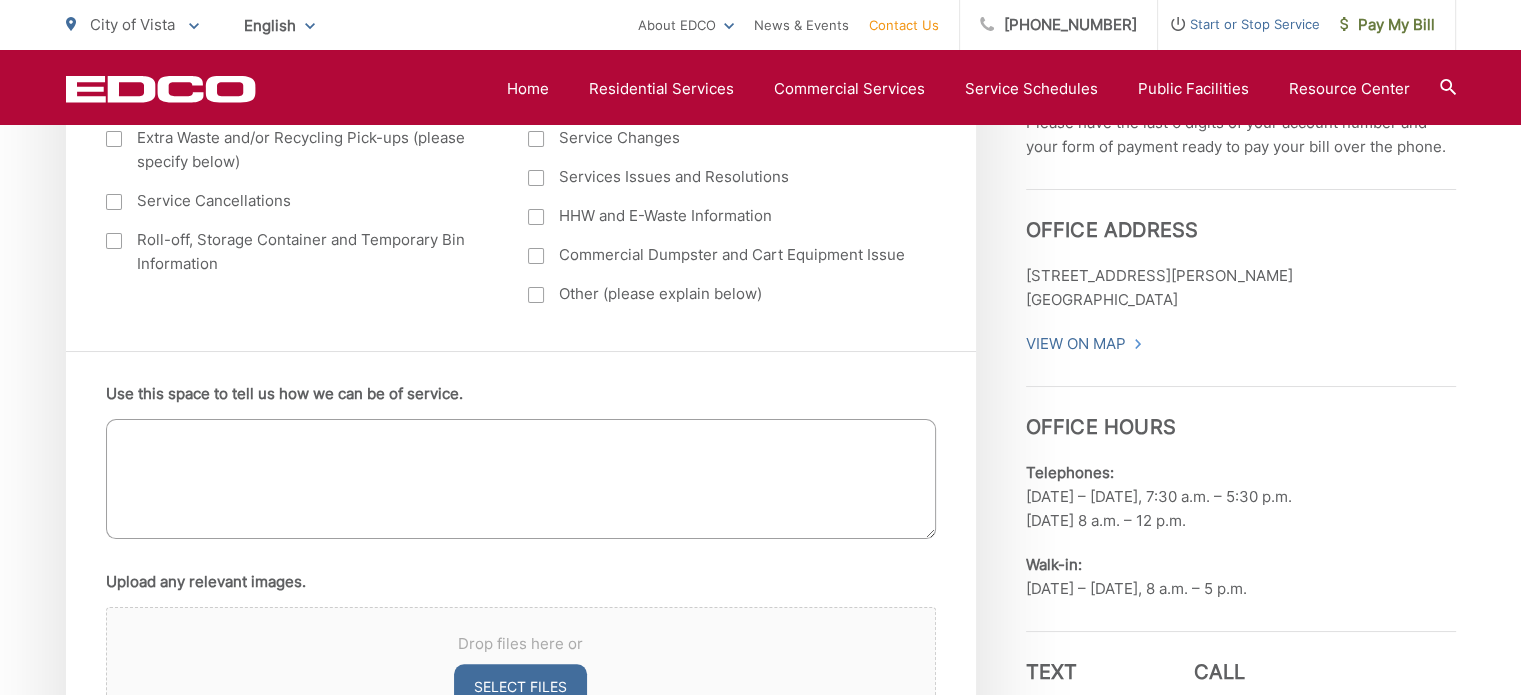 scroll, scrollTop: 1053, scrollLeft: 0, axis: vertical 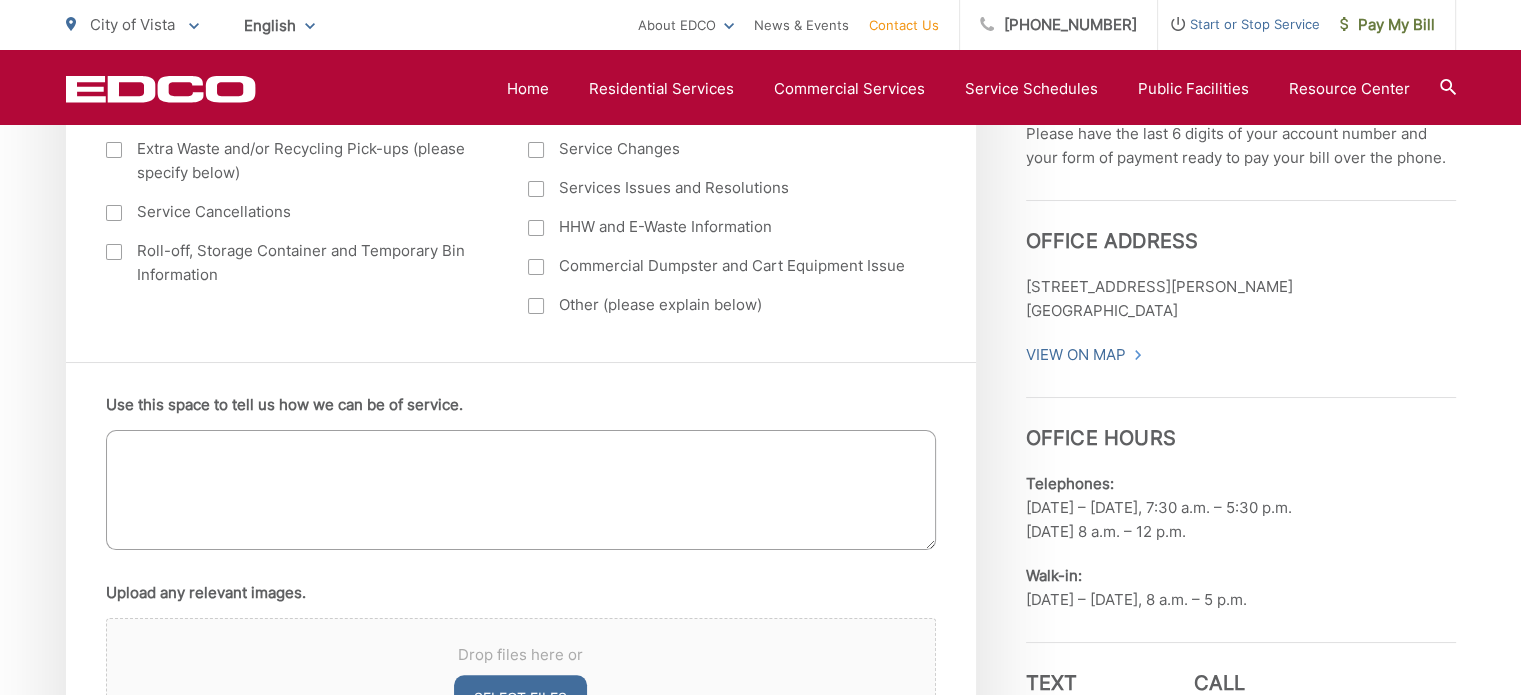 click on "Use this space to tell us how we can be of service." at bounding box center (521, 490) 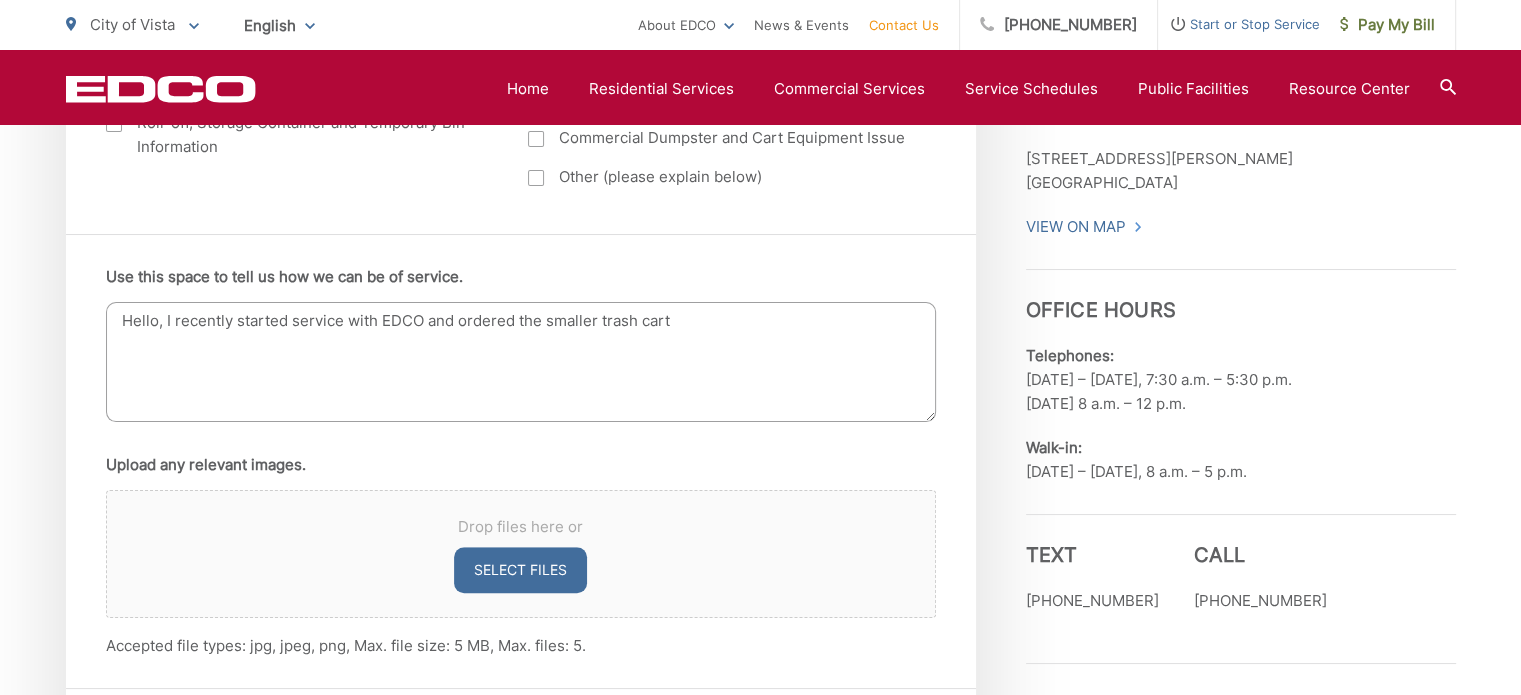scroll, scrollTop: 1187, scrollLeft: 0, axis: vertical 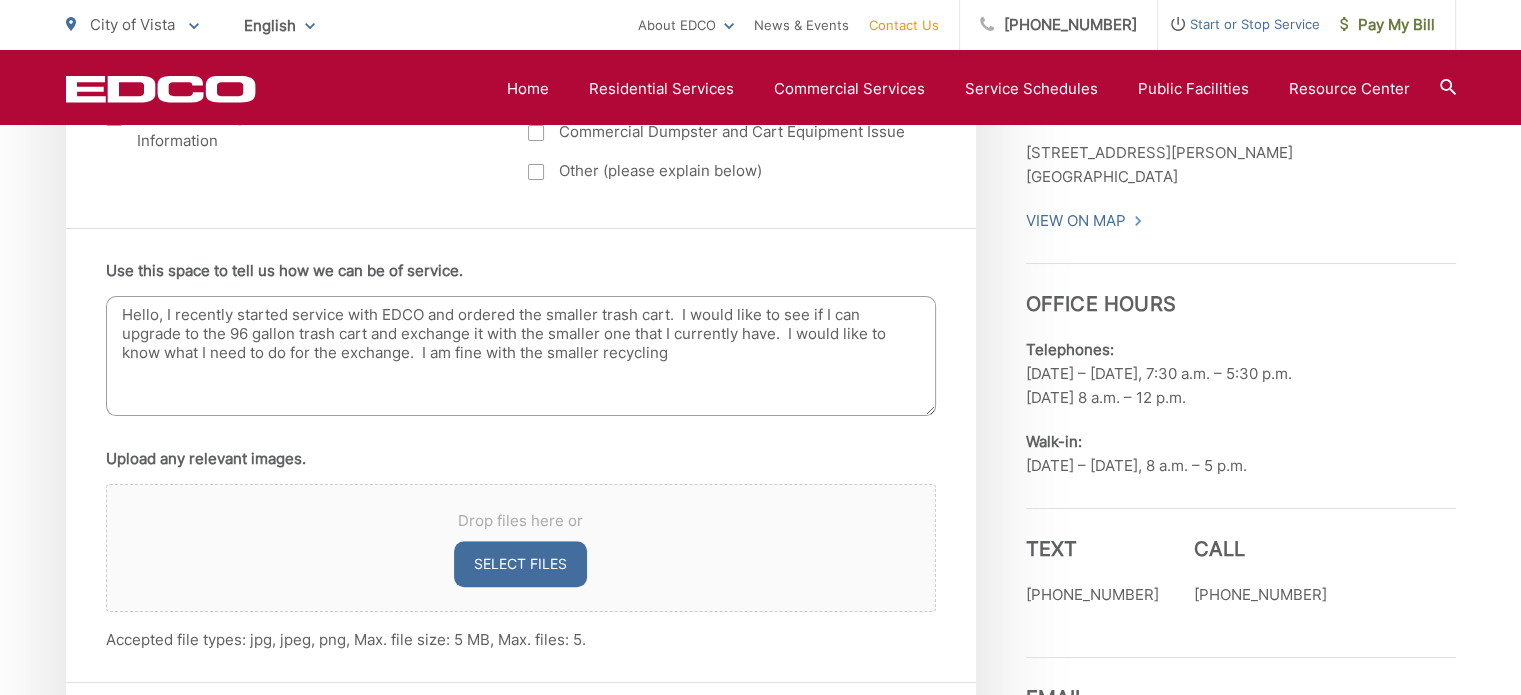 click on "Hello, I recently started service with EDCO and ordered the smaller trash cart.  I would like to see if I can upgrade to the 96 gallon trash cart and exchange it with the smaller one that I currently have.  I would like to know what I need to do for the exchange.  I am fine with the smaller recycling" at bounding box center [521, 356] 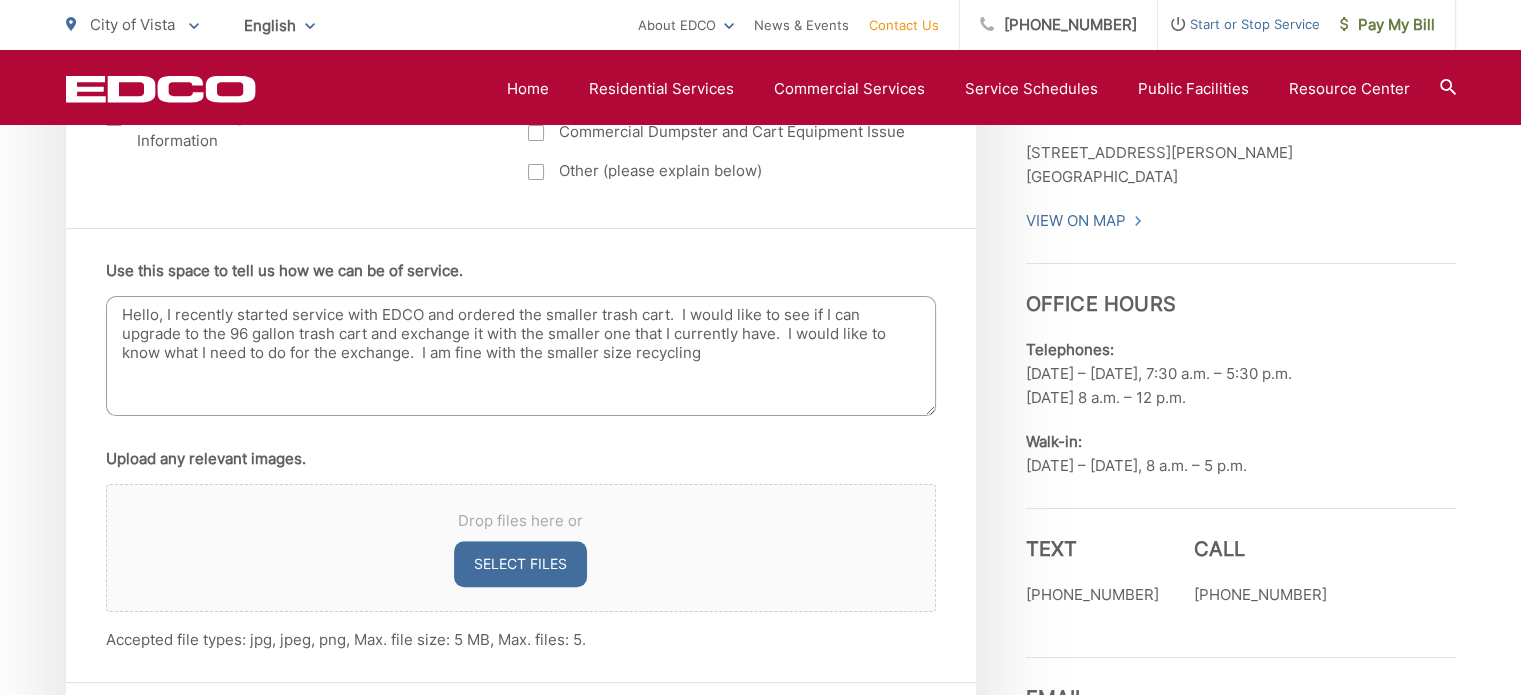 click on "Hello, I recently started service with EDCO and ordered the smaller trash cart.  I would like to see if I can upgrade to the 96 gallon trash cart and exchange it with the smaller one that I currently have.  I would like to know what I need to do for the exchange.  I am fine with the smaller size recycling" at bounding box center (521, 356) 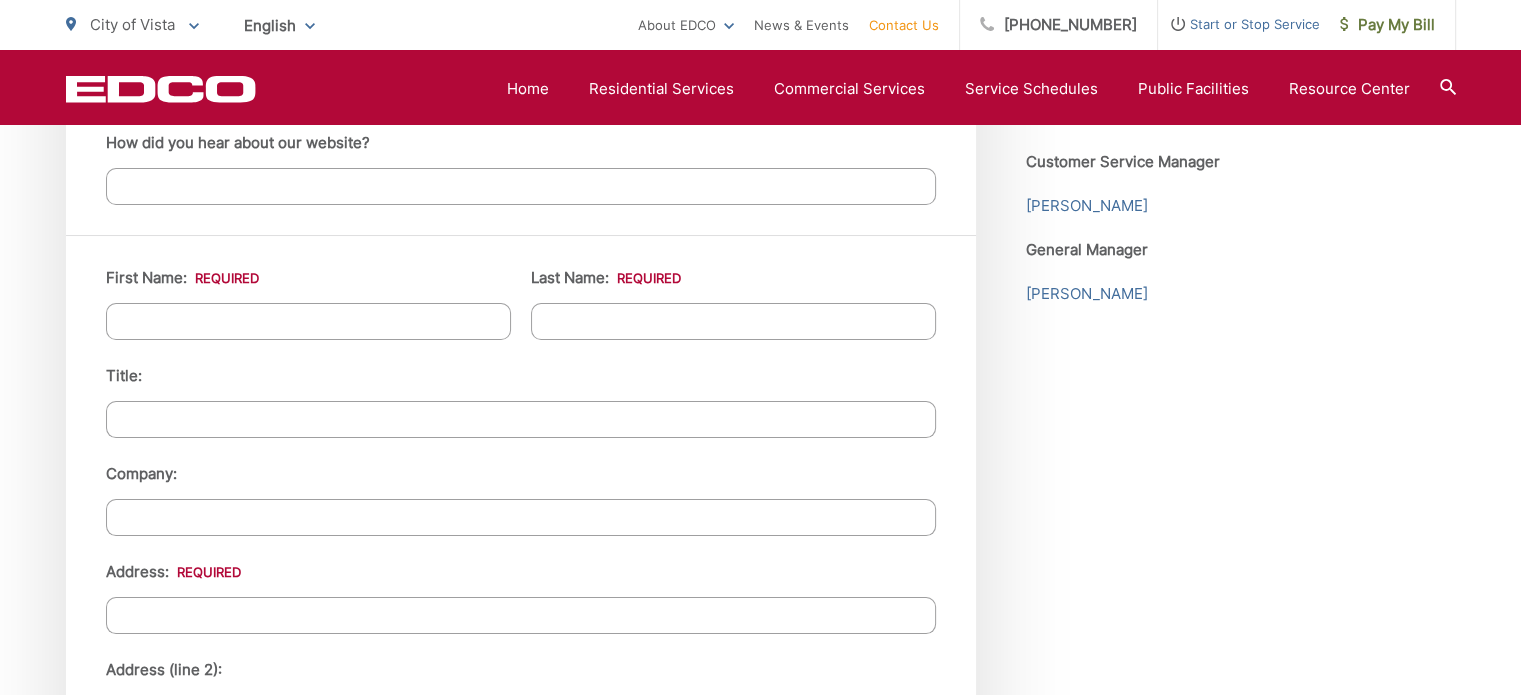 scroll, scrollTop: 1772, scrollLeft: 0, axis: vertical 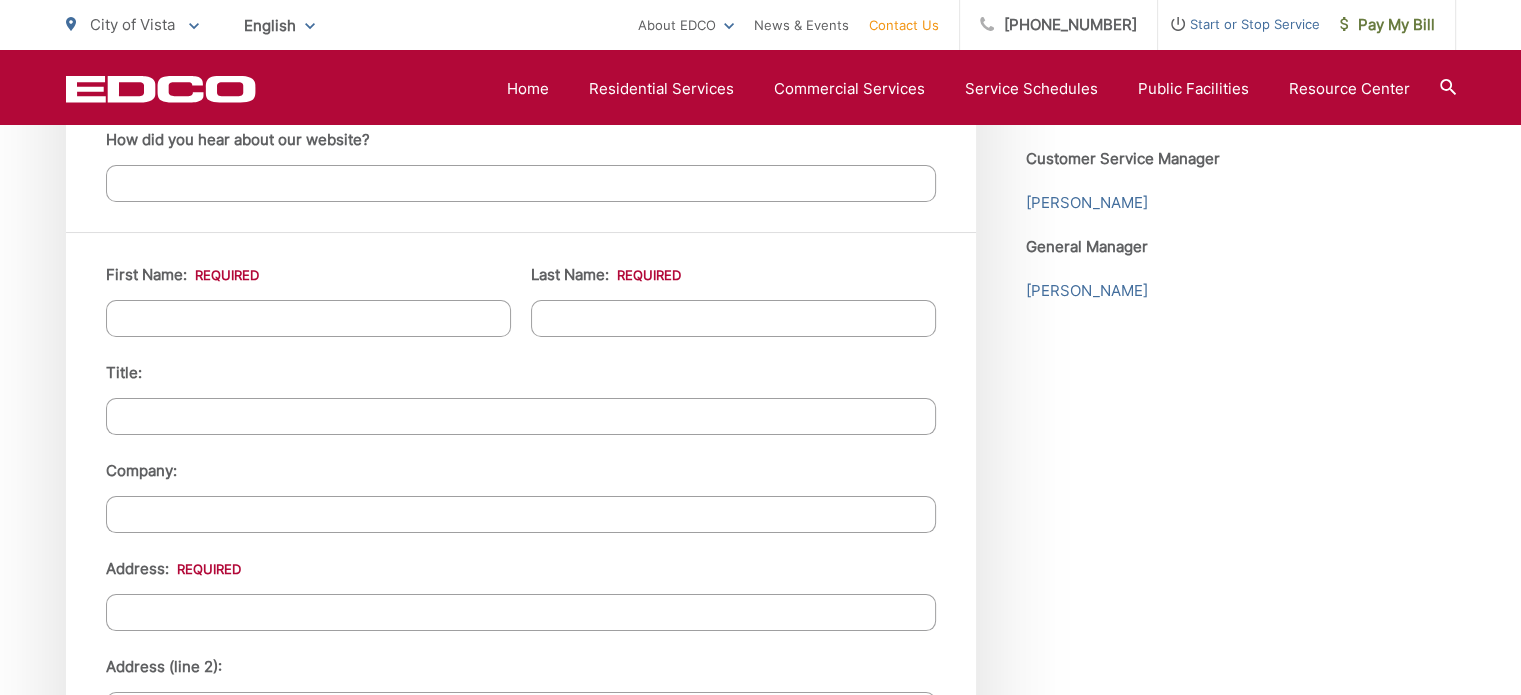 type on "Hello, I recently started service with EDCO and ordered the smaller trash cart.  I would like to see if I can upgrade to the 96 gallon trash cart and exchange it with the smaller one that I currently have.  I would like to know what I need to do for the exchange.  I am fine with the smaller size recycling and green waste carts.  Thank you!" 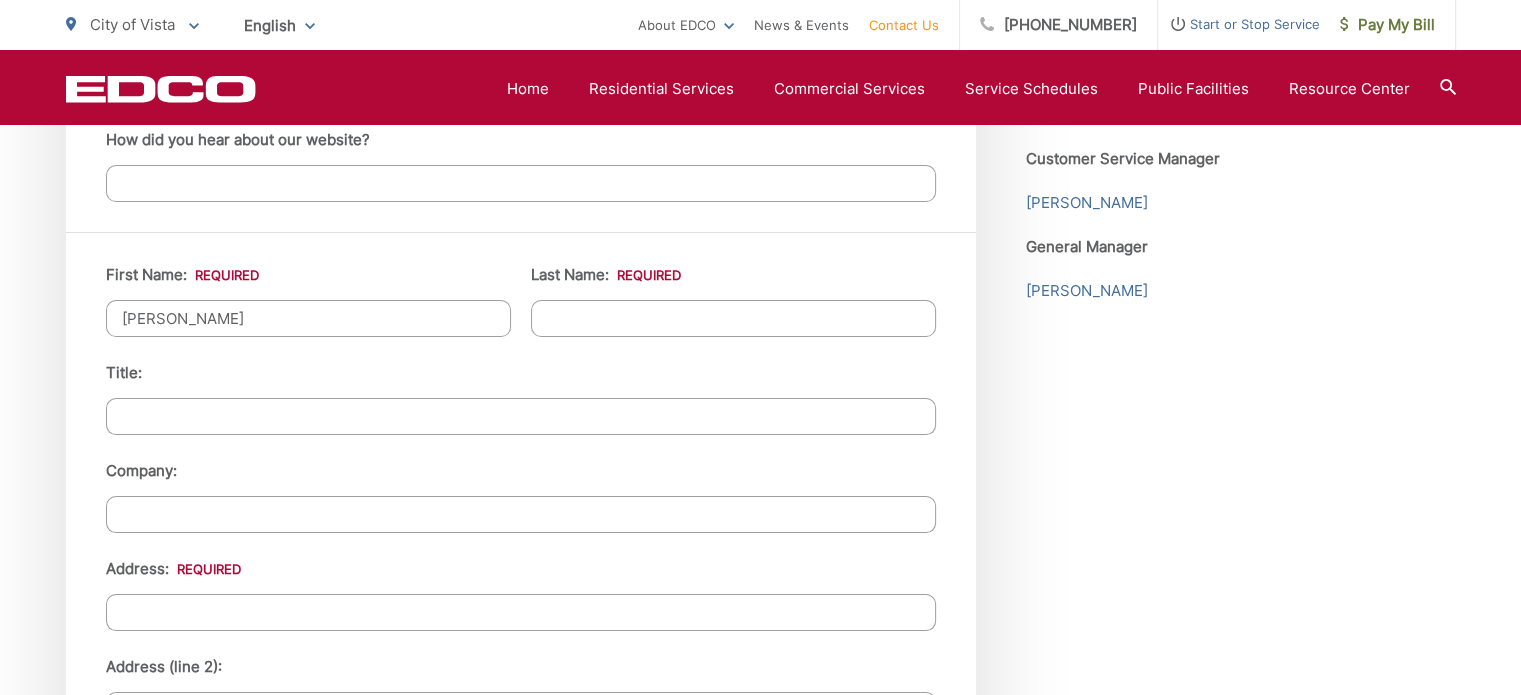 type on "Susan" 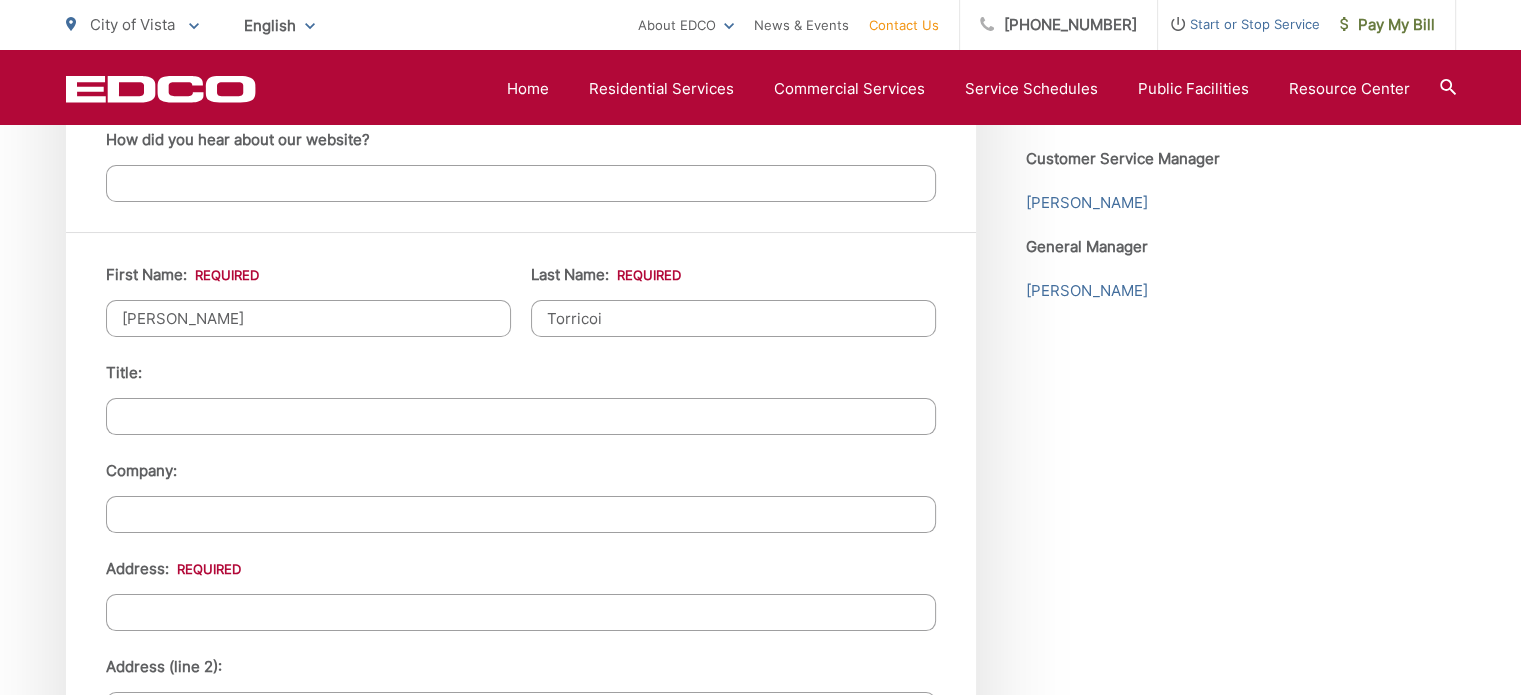 click on "Torricoi" at bounding box center (733, 318) 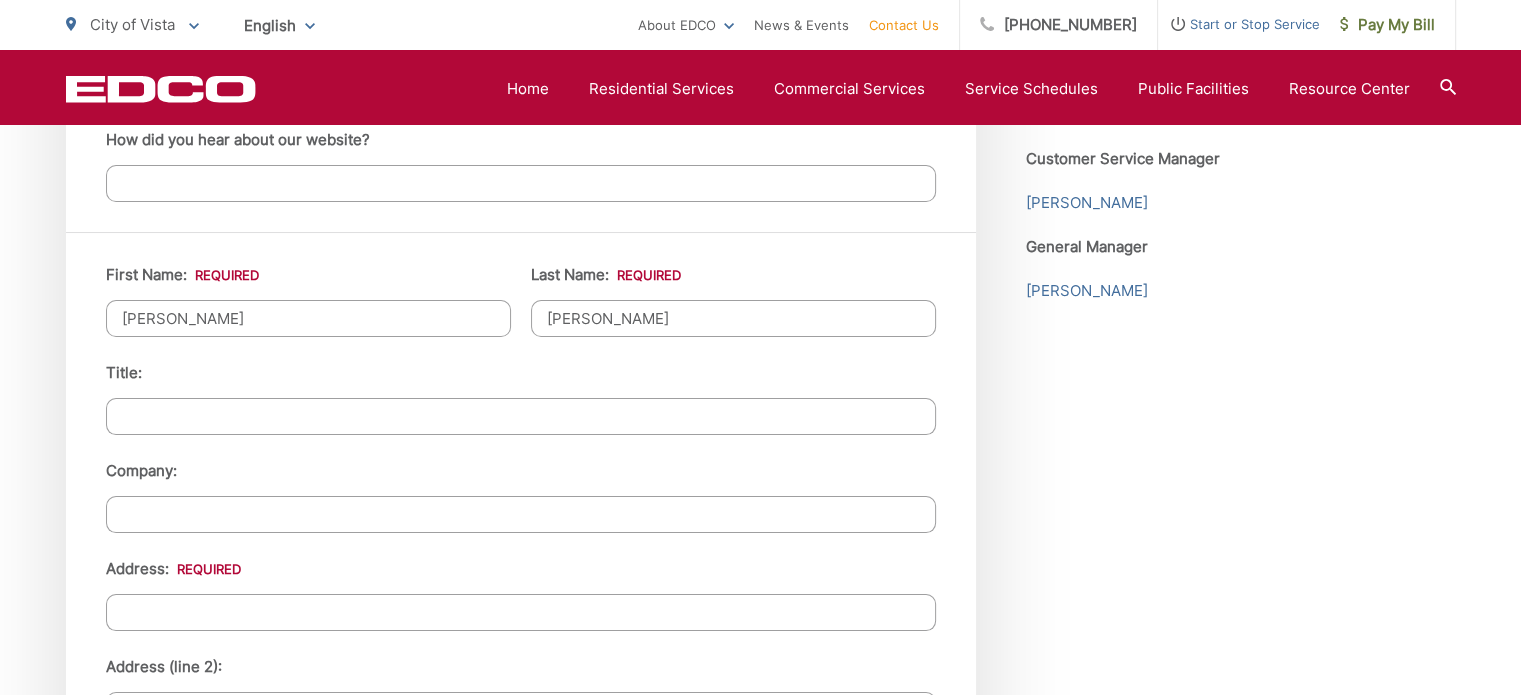 type on "Torrico" 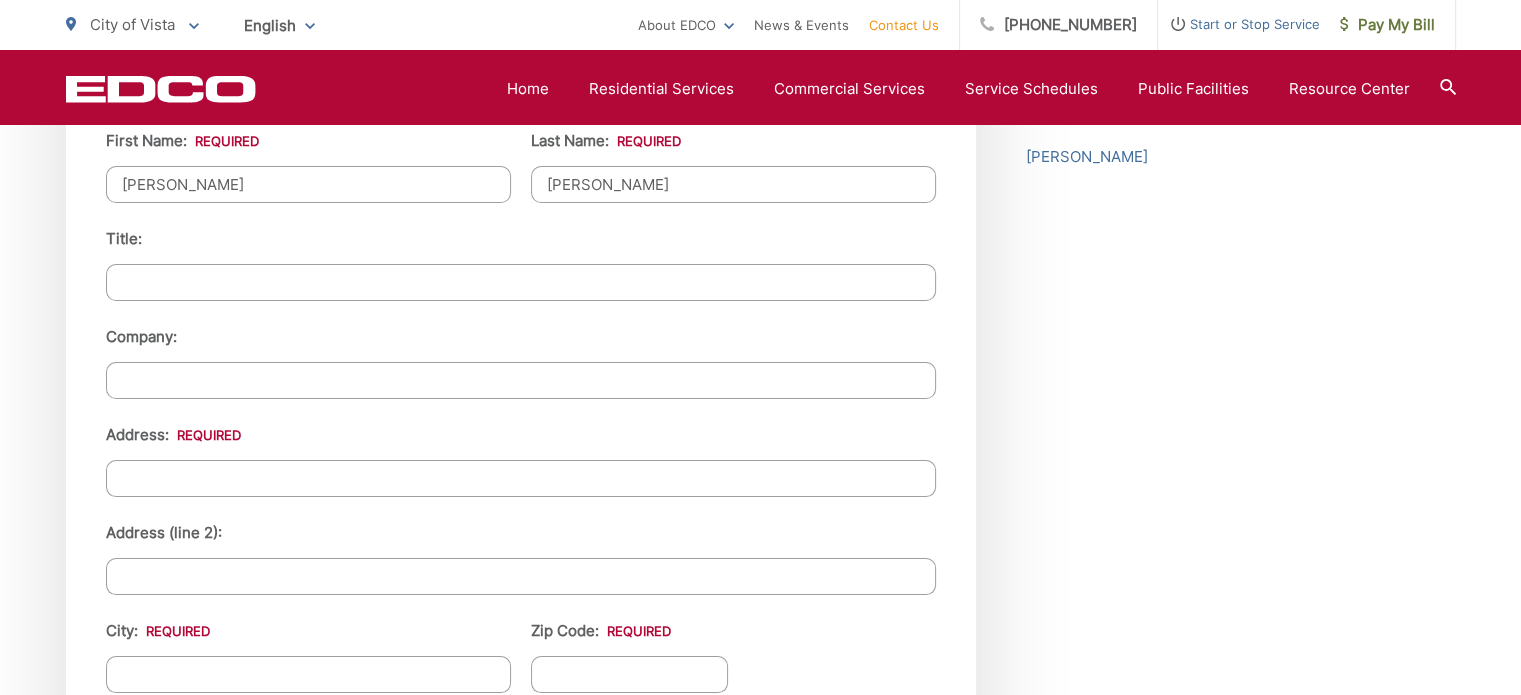 scroll, scrollTop: 1934, scrollLeft: 0, axis: vertical 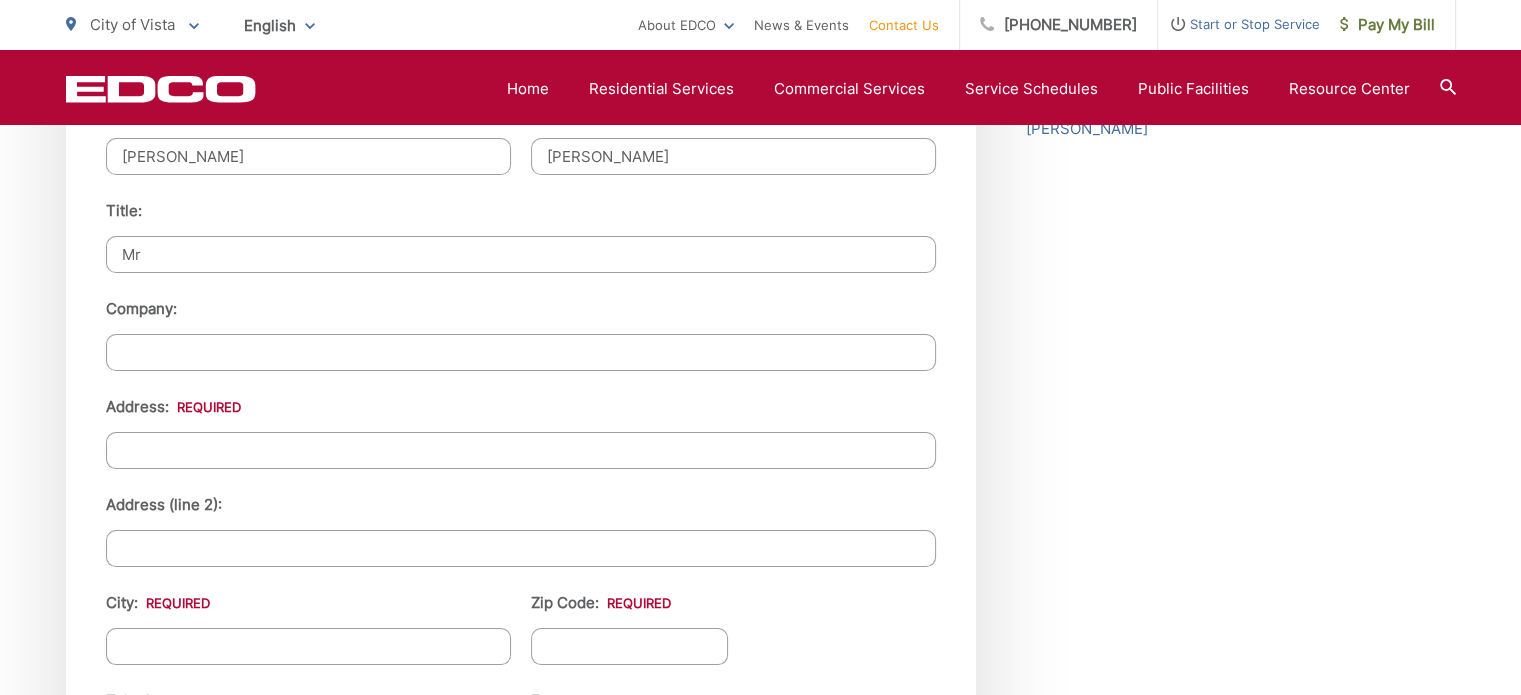 type on "M" 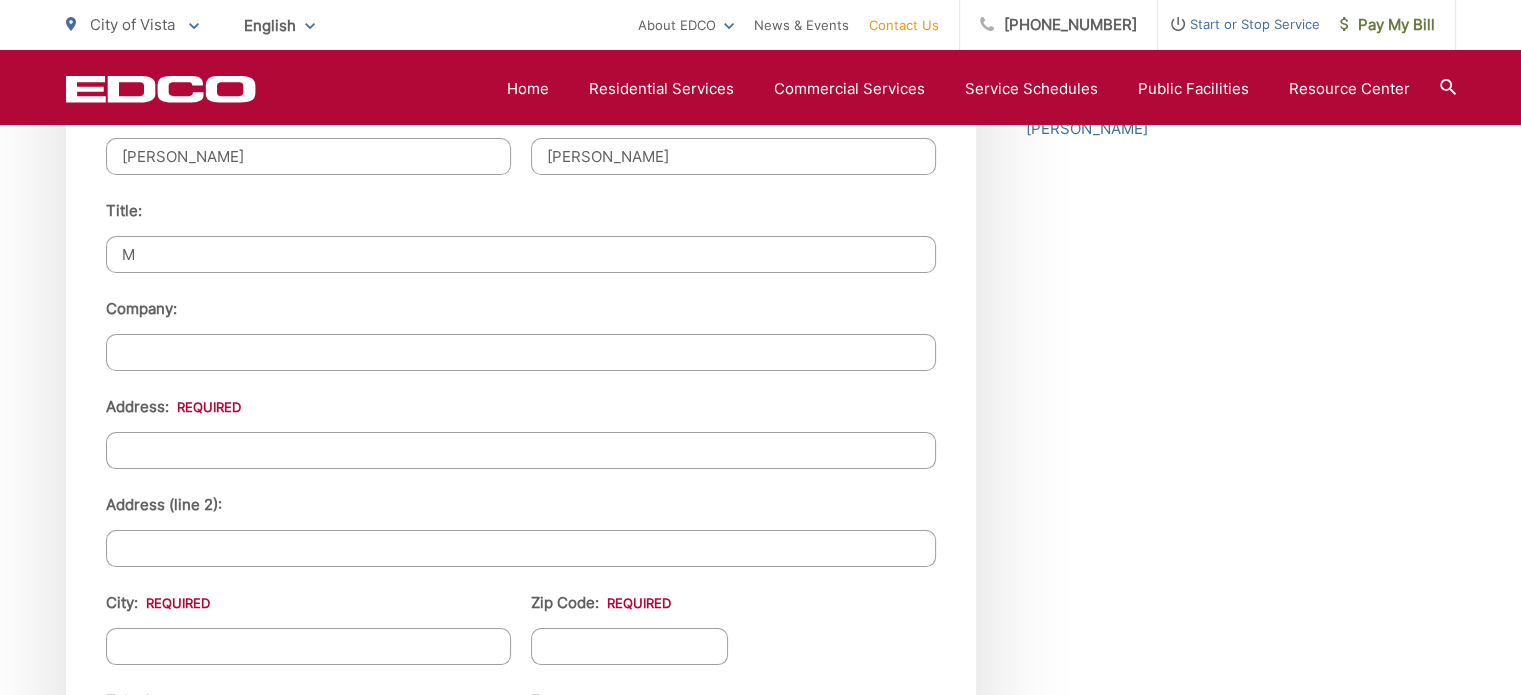 type 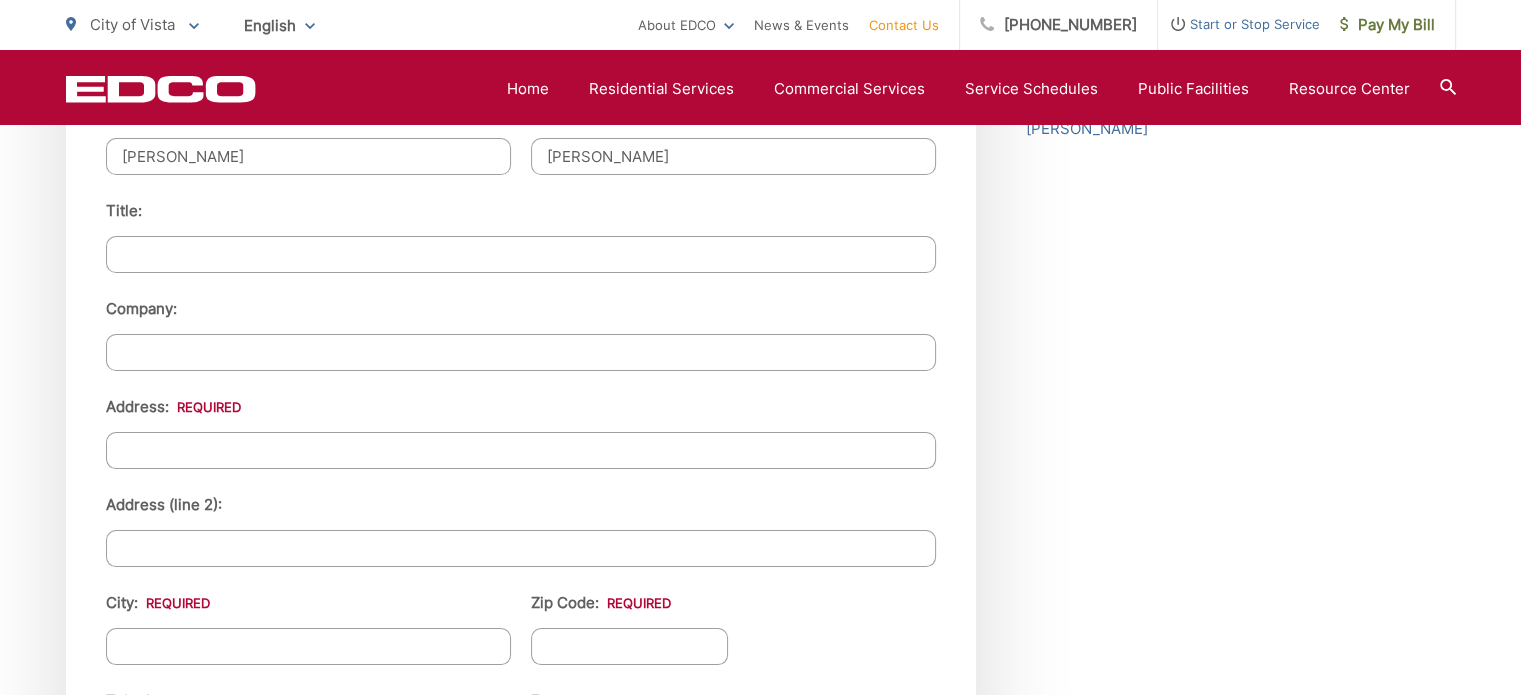 click on "Address: *" at bounding box center [521, 450] 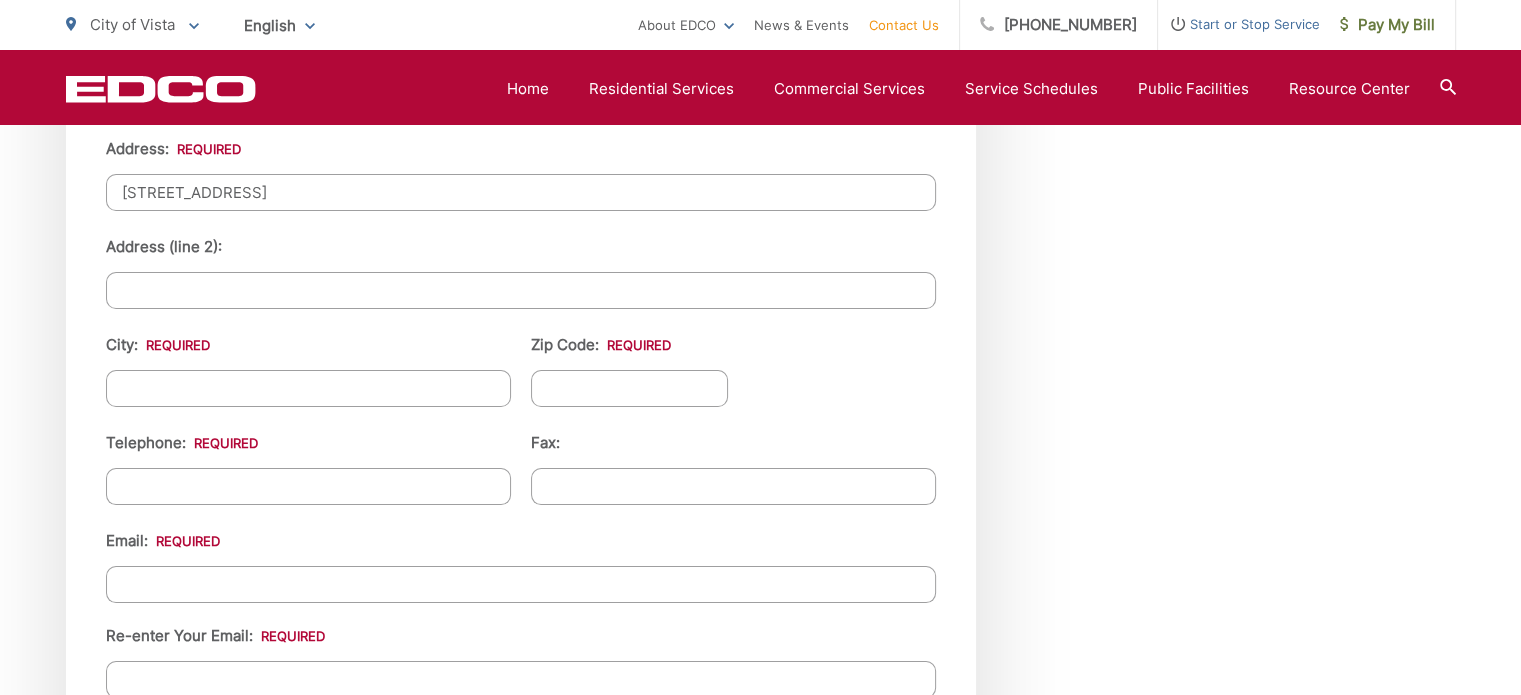 scroll, scrollTop: 2193, scrollLeft: 0, axis: vertical 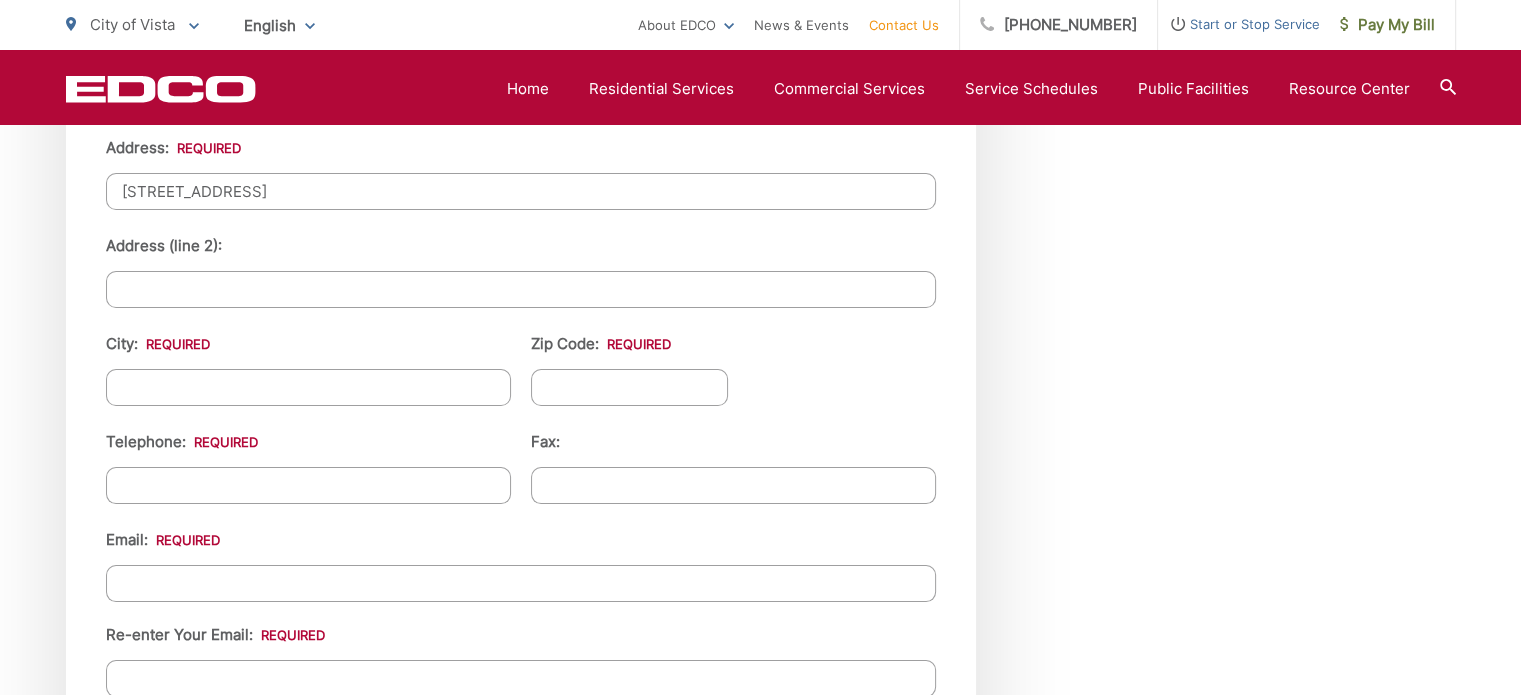 type on "128 Luzeiro Drive" 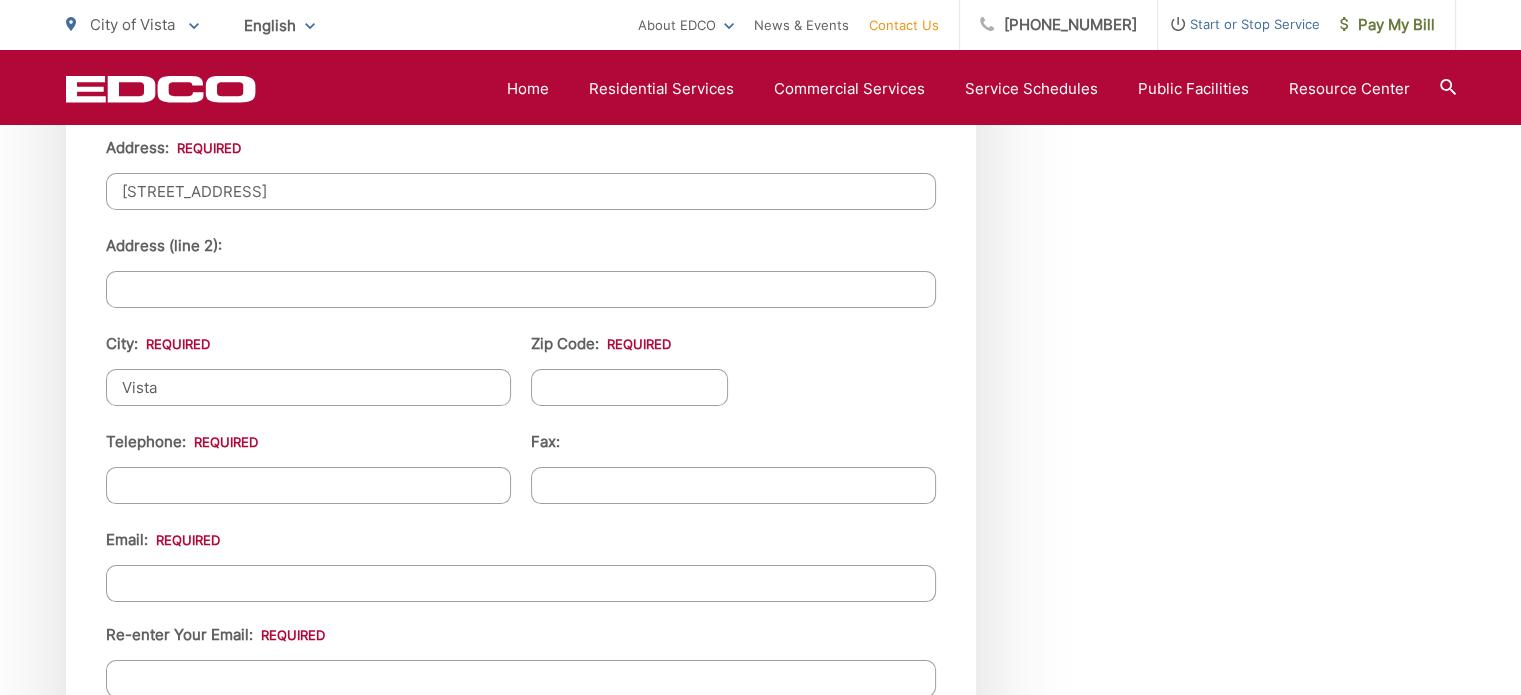 type on "Vista" 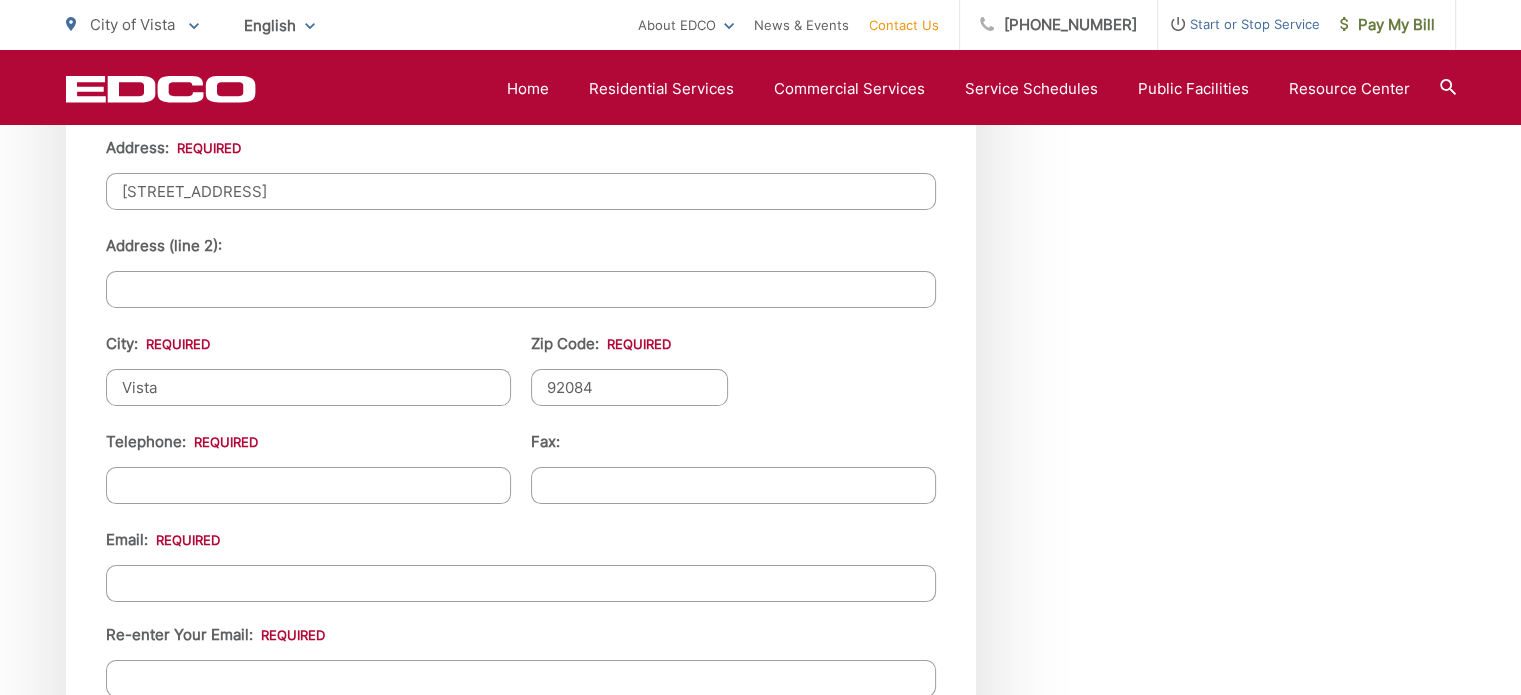 type on "92084" 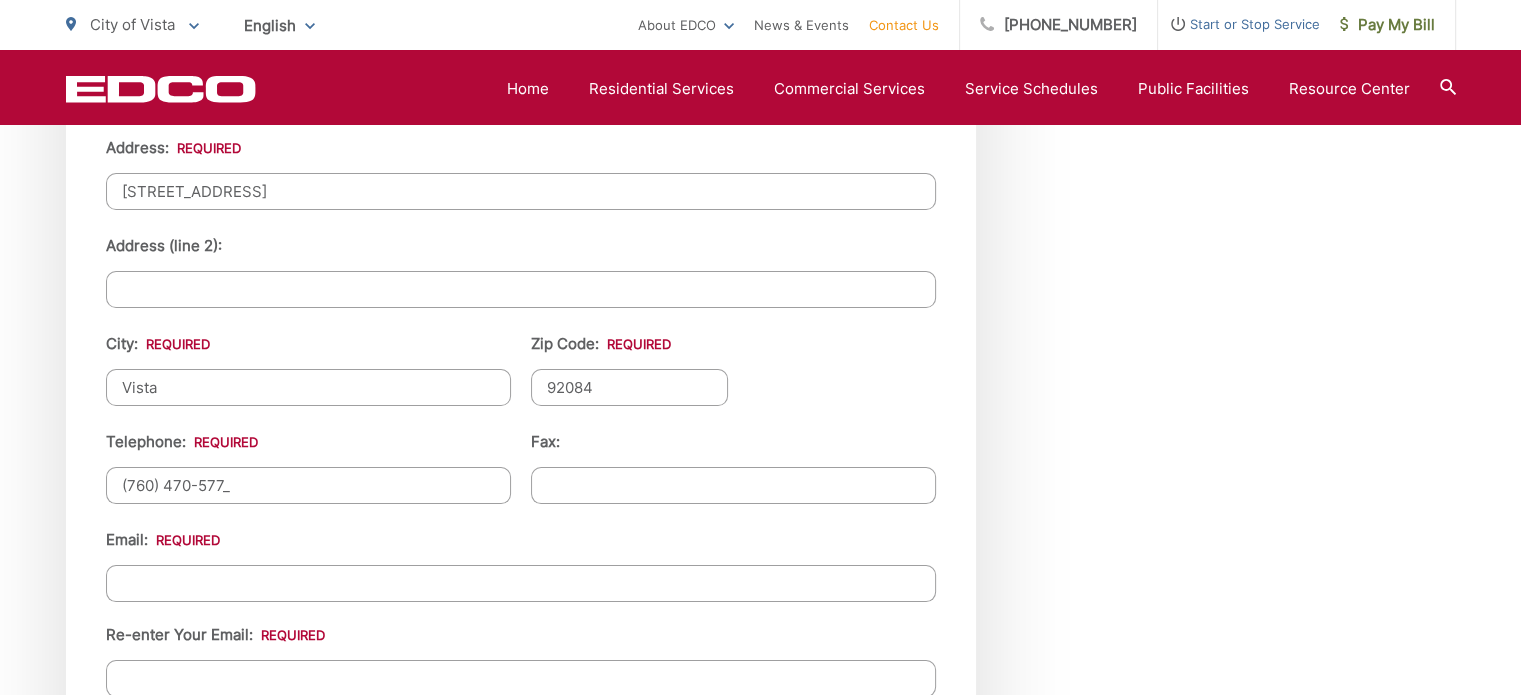 type on "(760) 470-5778" 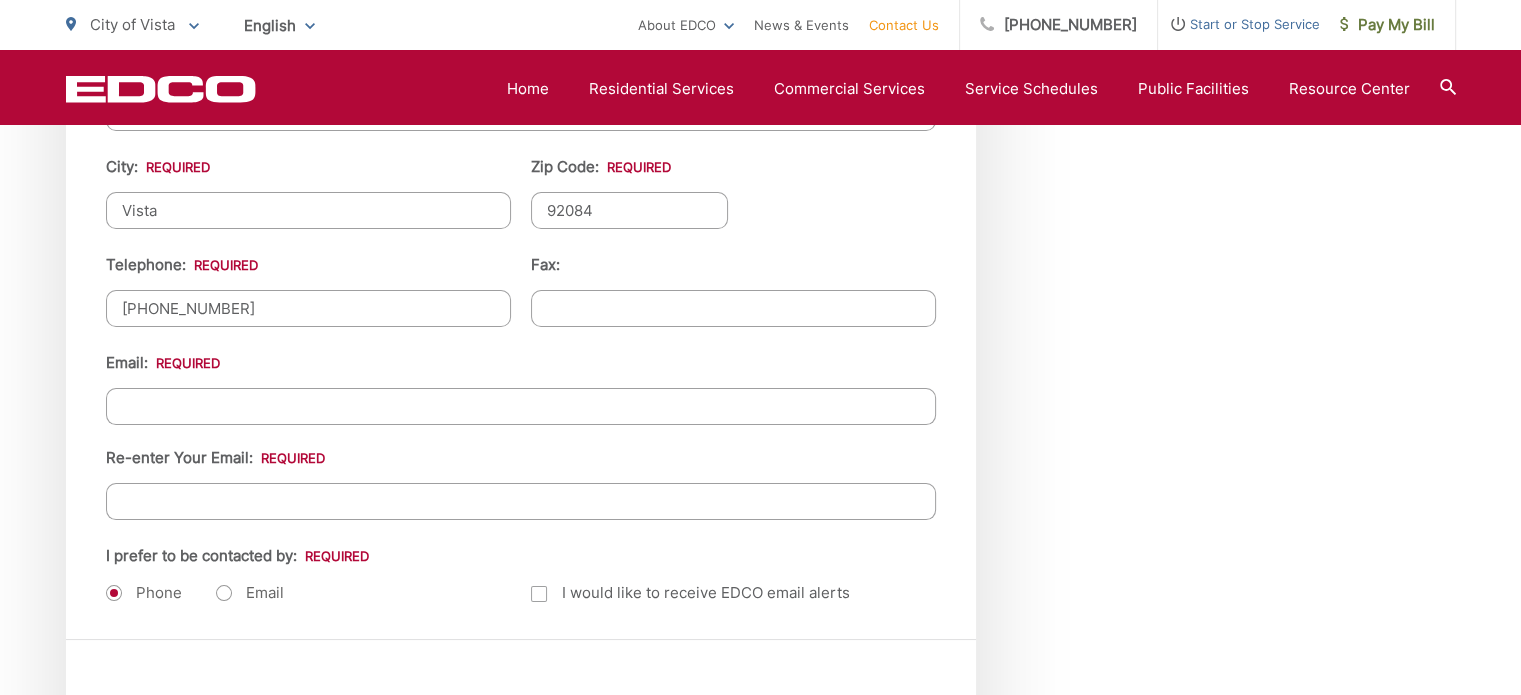 scroll, scrollTop: 2374, scrollLeft: 0, axis: vertical 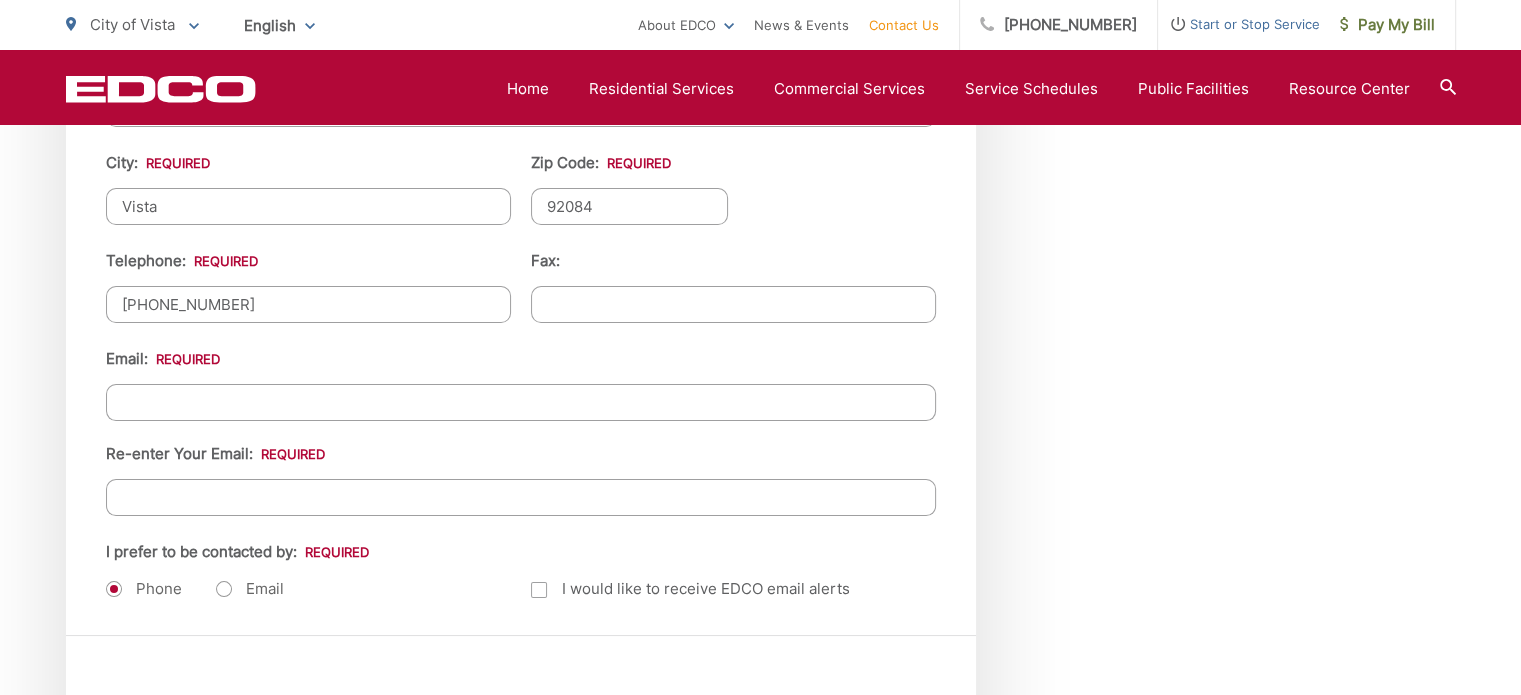 click on "Email *" at bounding box center (521, 402) 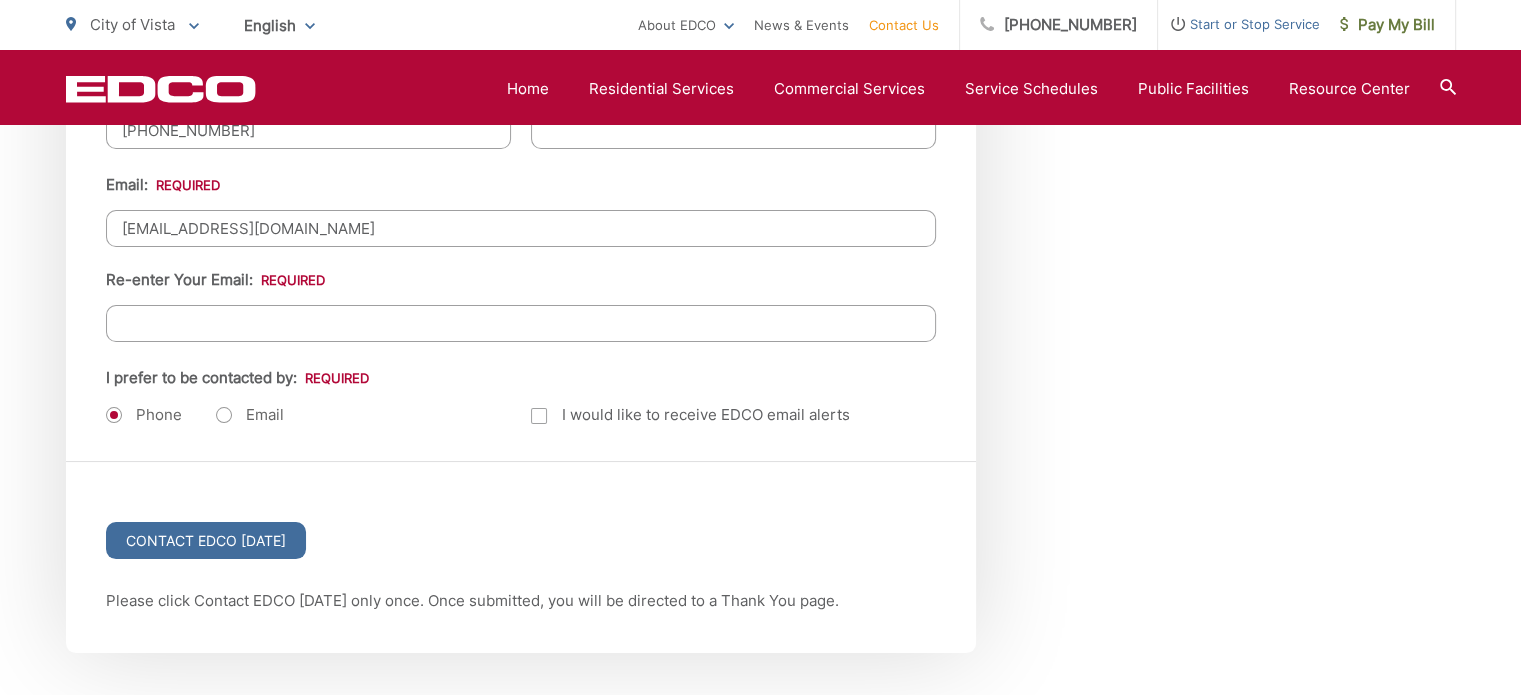 scroll, scrollTop: 2556, scrollLeft: 0, axis: vertical 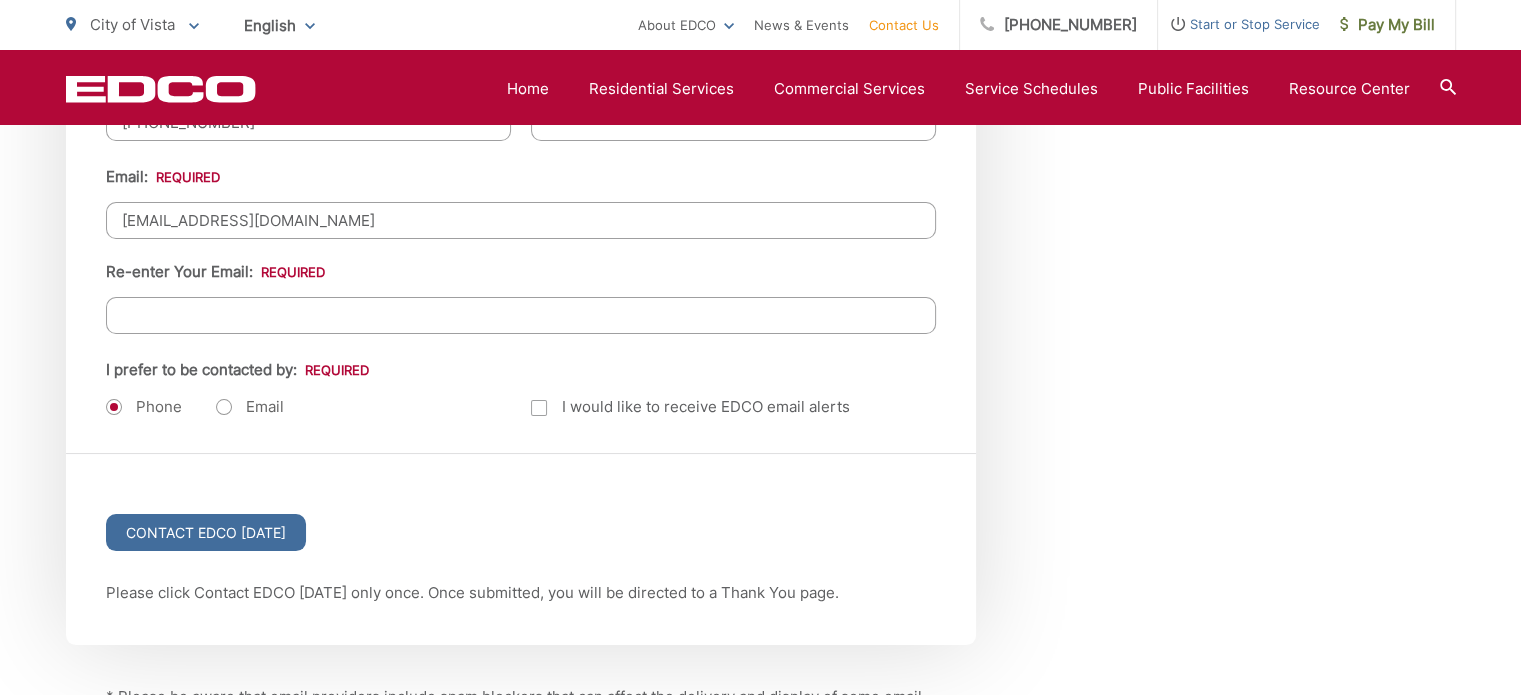 type on "SLTorrico@hotmail.com" 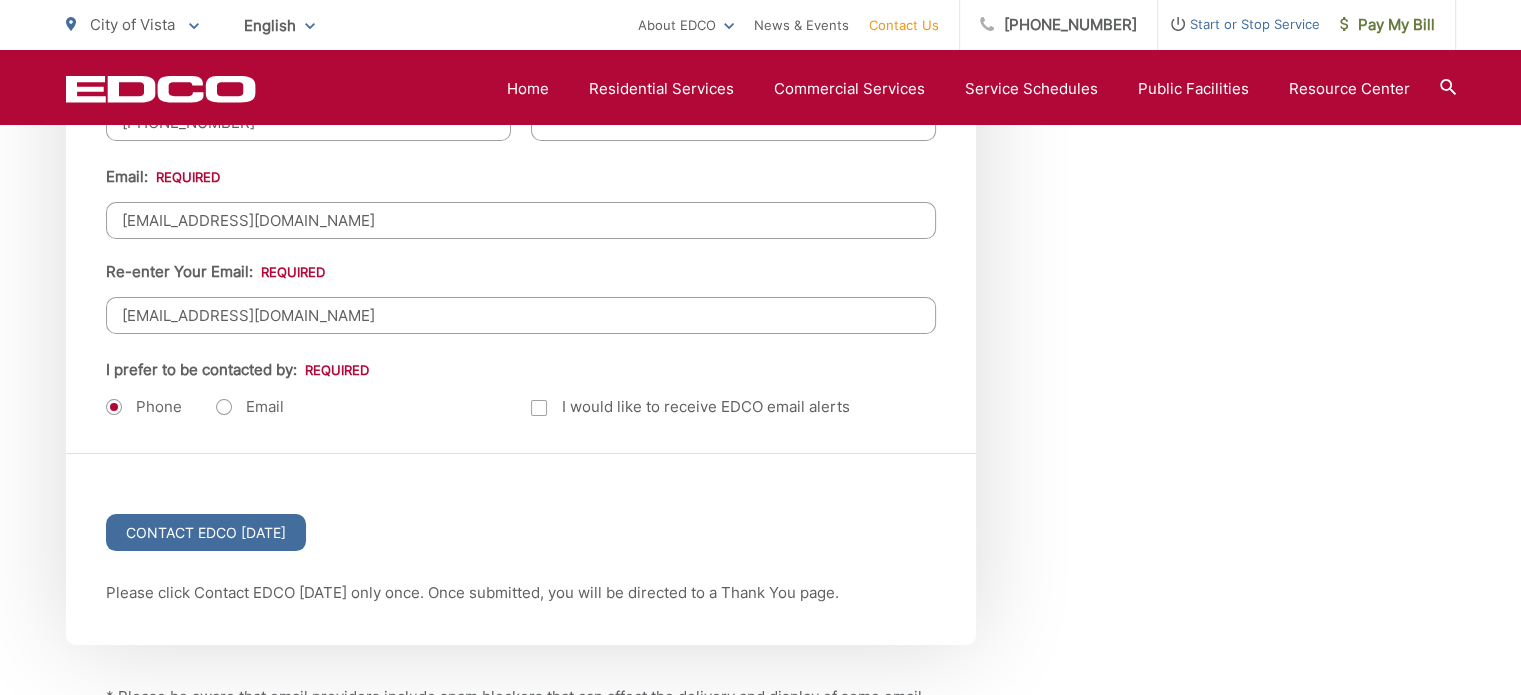 type on "SLTorrico@hotmail.com" 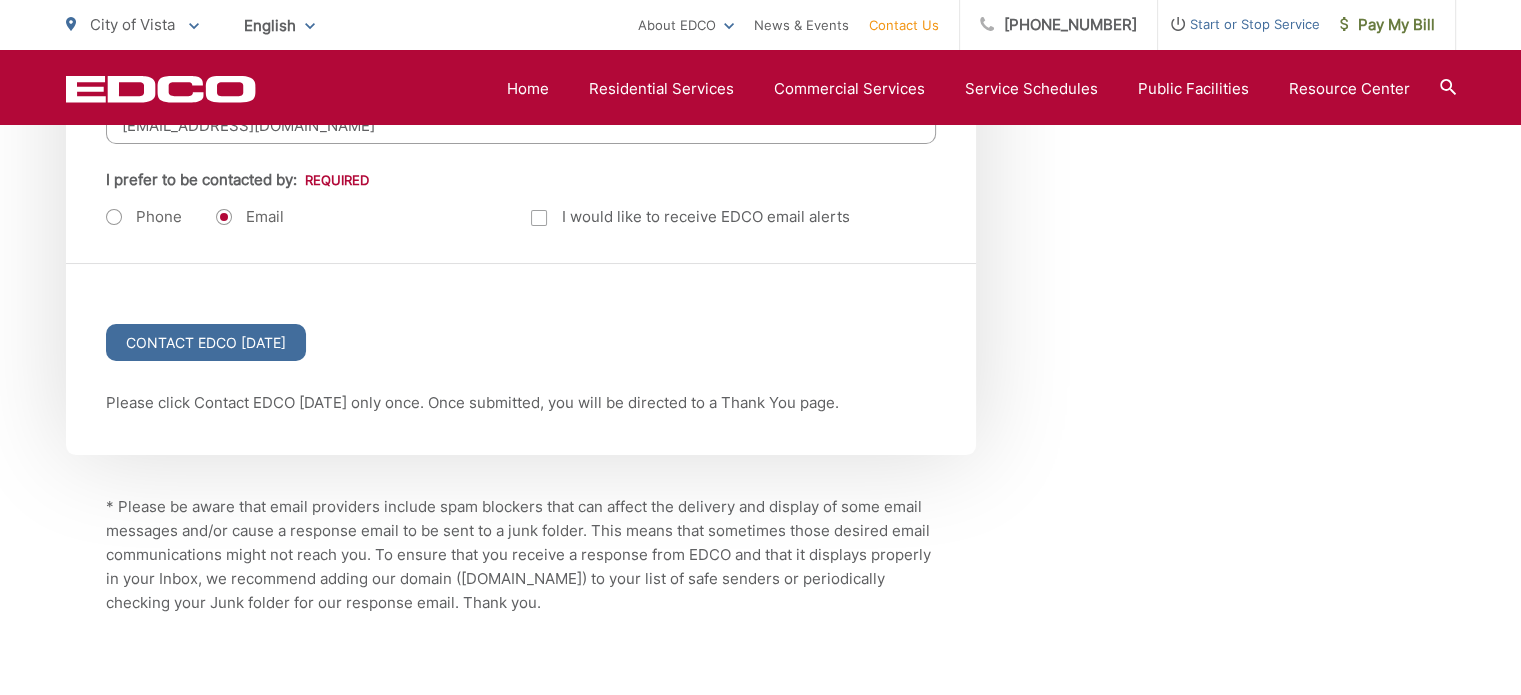 scroll, scrollTop: 2900, scrollLeft: 0, axis: vertical 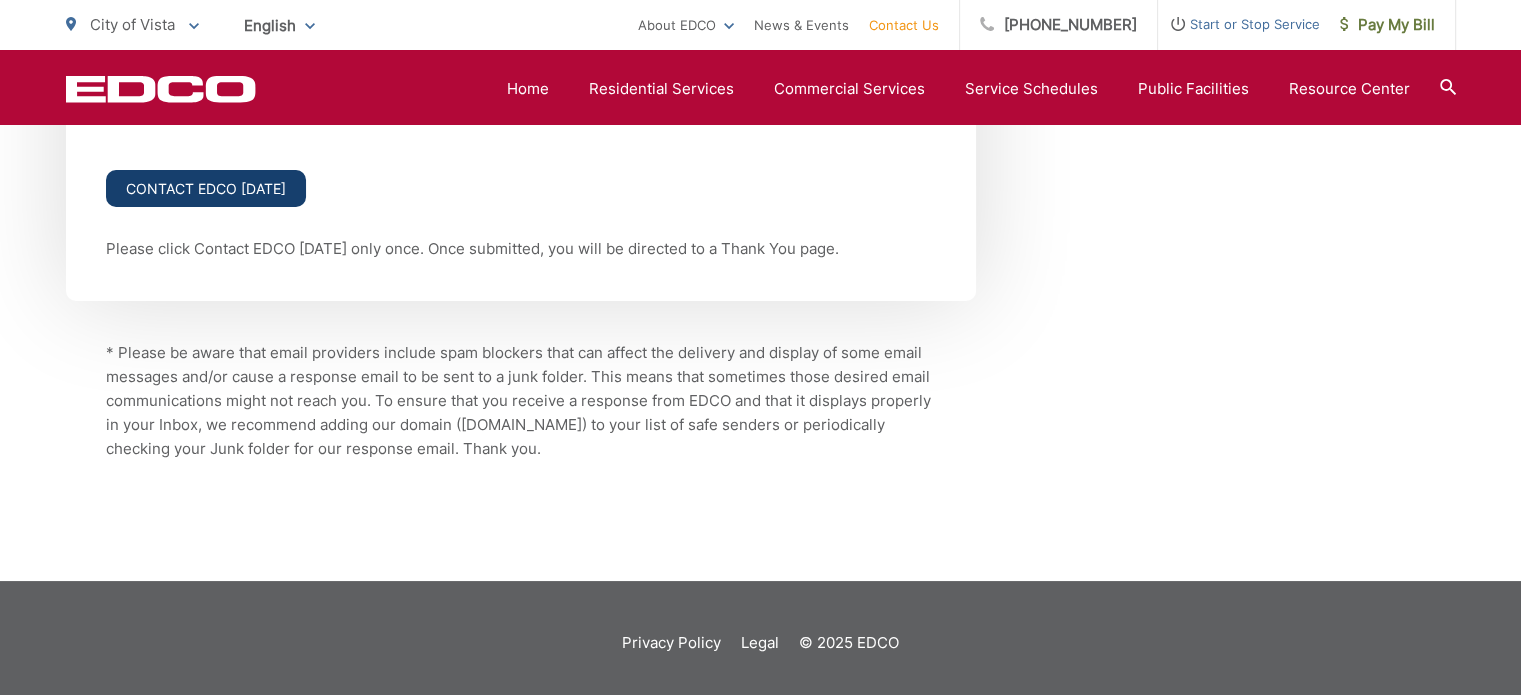 click on "Contact EDCO Today" at bounding box center [206, 188] 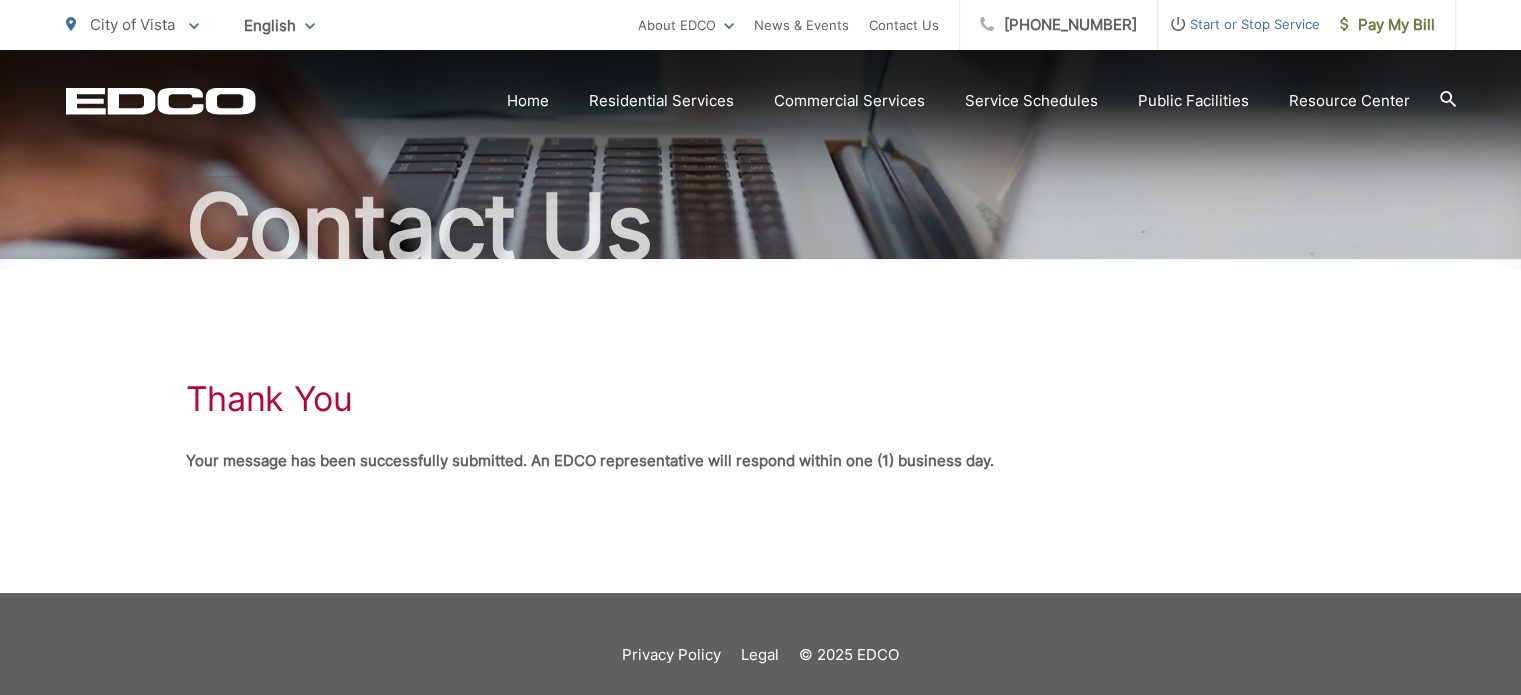 scroll, scrollTop: 163, scrollLeft: 0, axis: vertical 